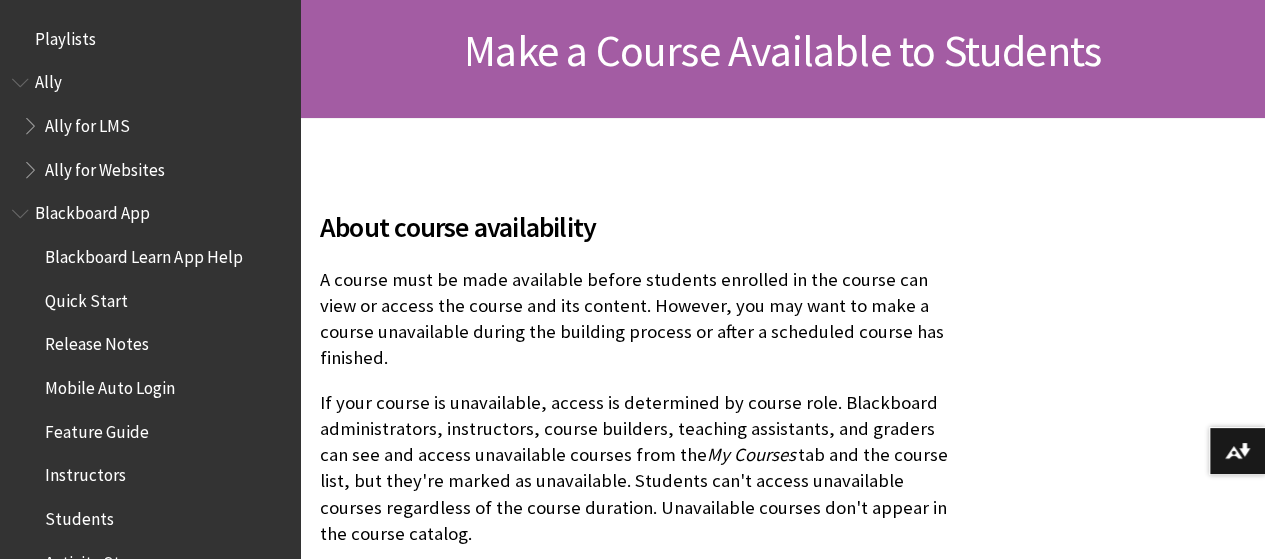 scroll, scrollTop: 300, scrollLeft: 0, axis: vertical 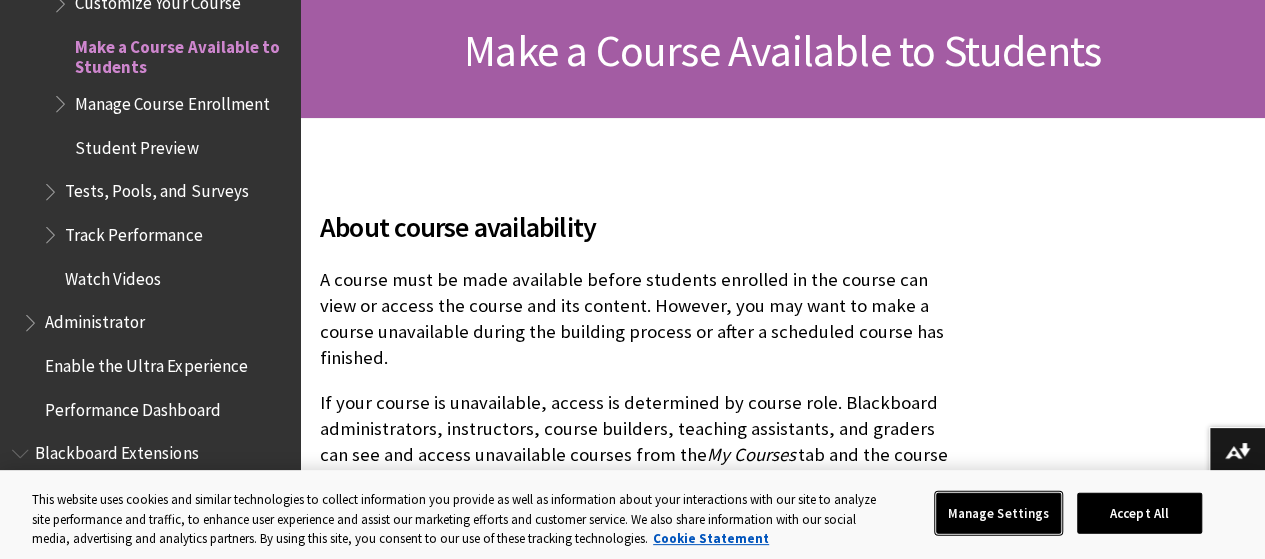 click on "Manage Settings" at bounding box center (998, 513) 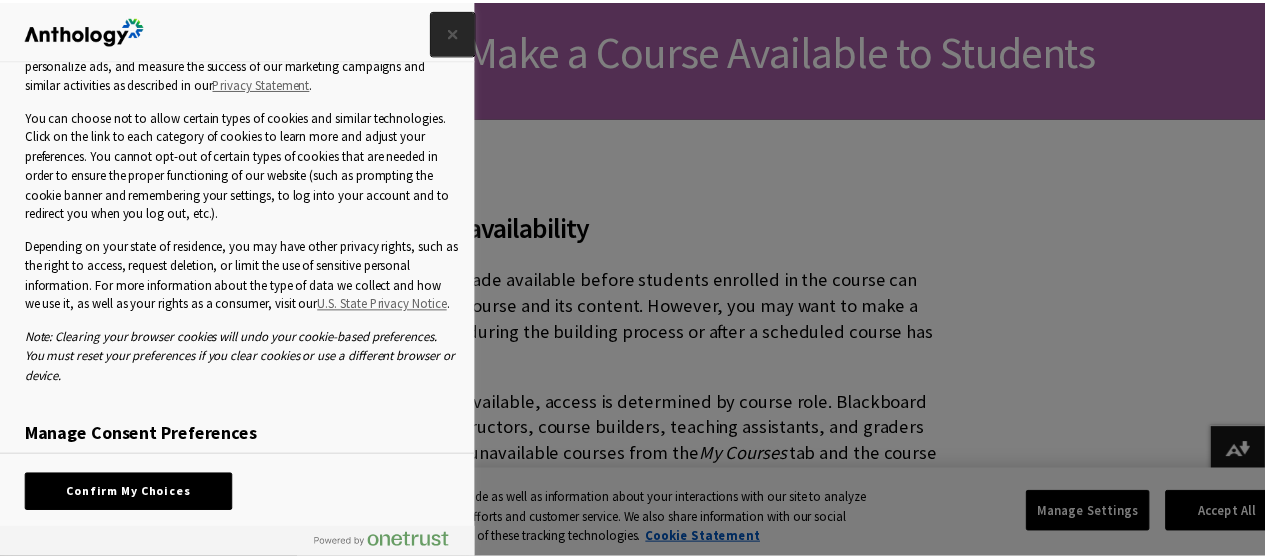 scroll, scrollTop: 155, scrollLeft: 0, axis: vertical 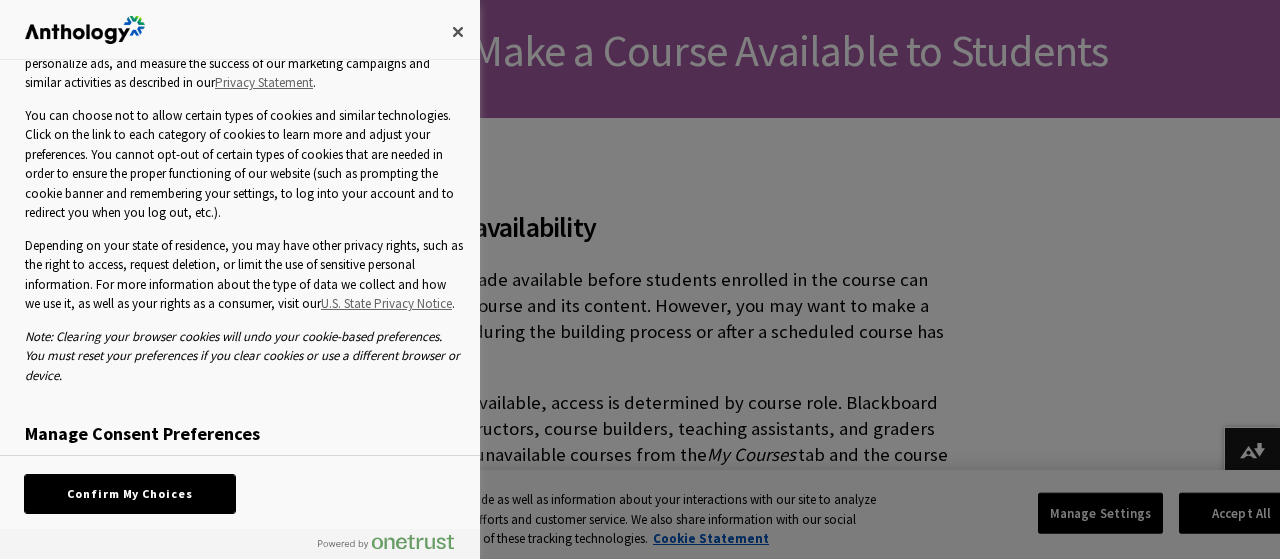 click on "Confirm My Choices" at bounding box center [130, 494] 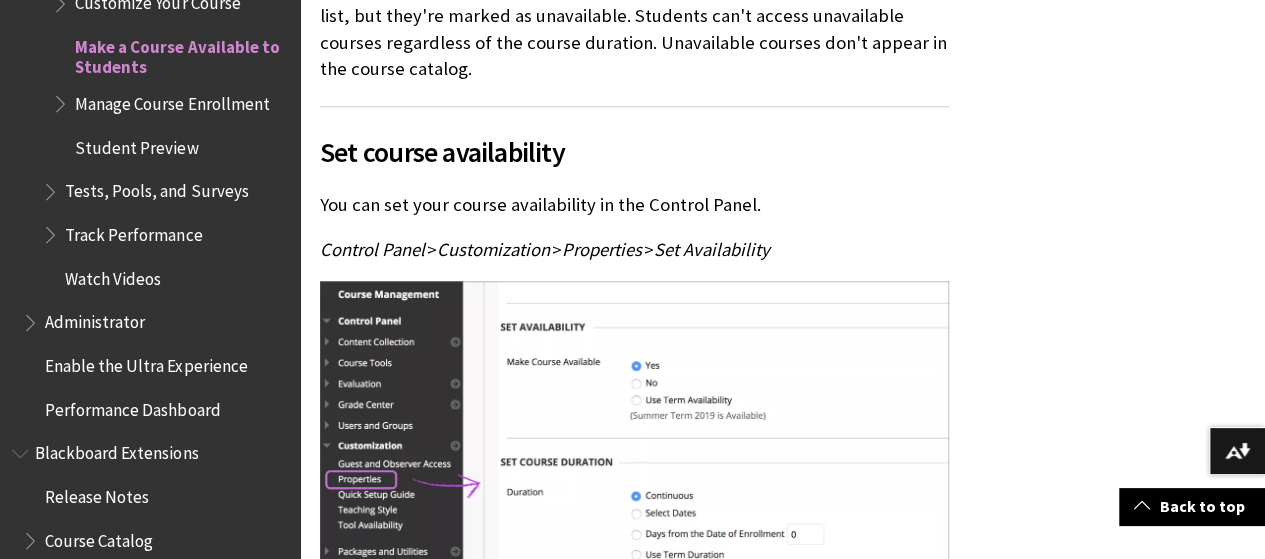 scroll, scrollTop: 800, scrollLeft: 0, axis: vertical 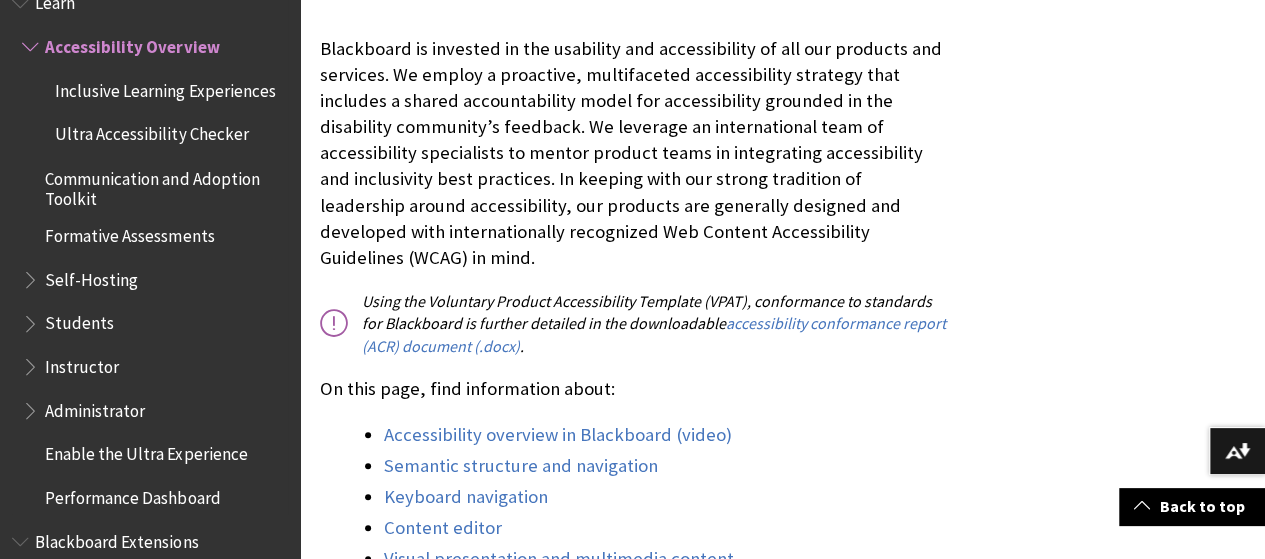 click on "Administrator" at bounding box center (95, 406) 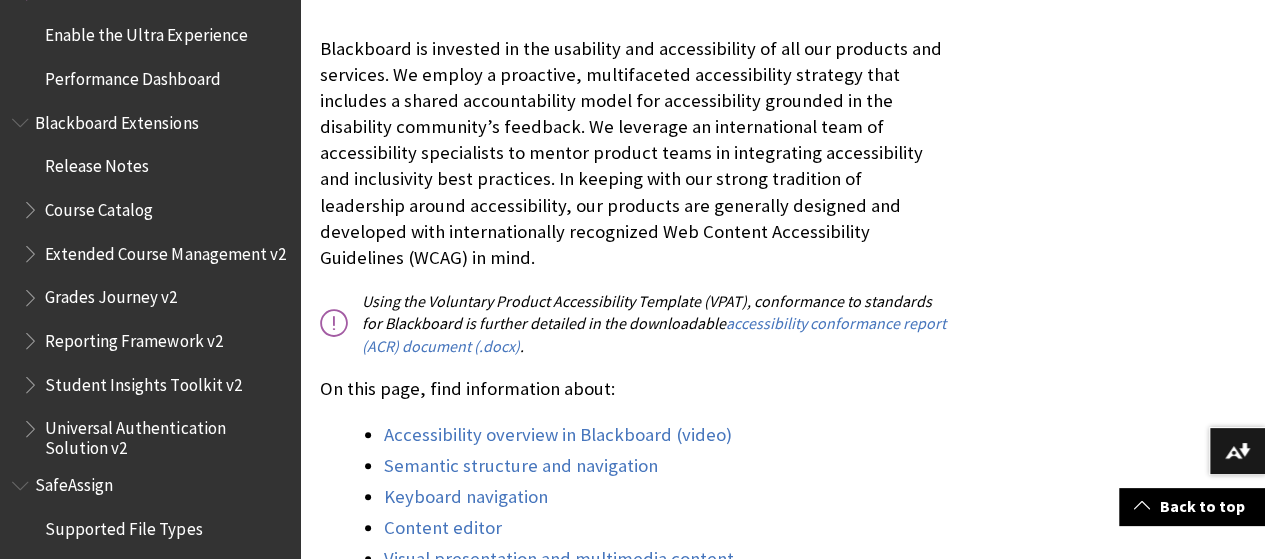 scroll, scrollTop: 2309, scrollLeft: 0, axis: vertical 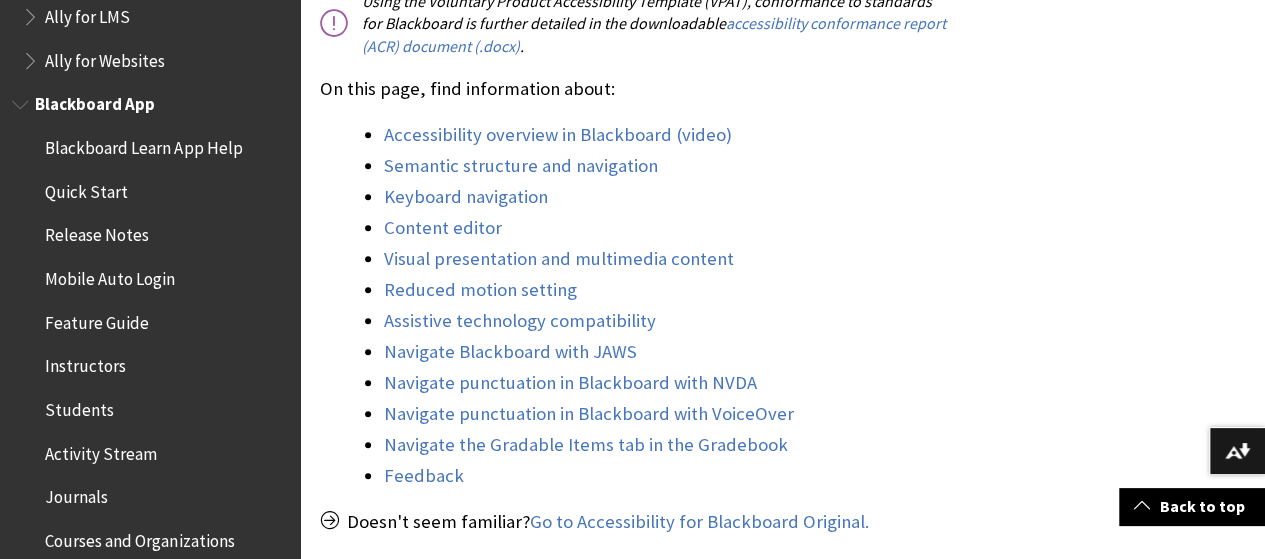 click on "Release Notes" at bounding box center [97, 232] 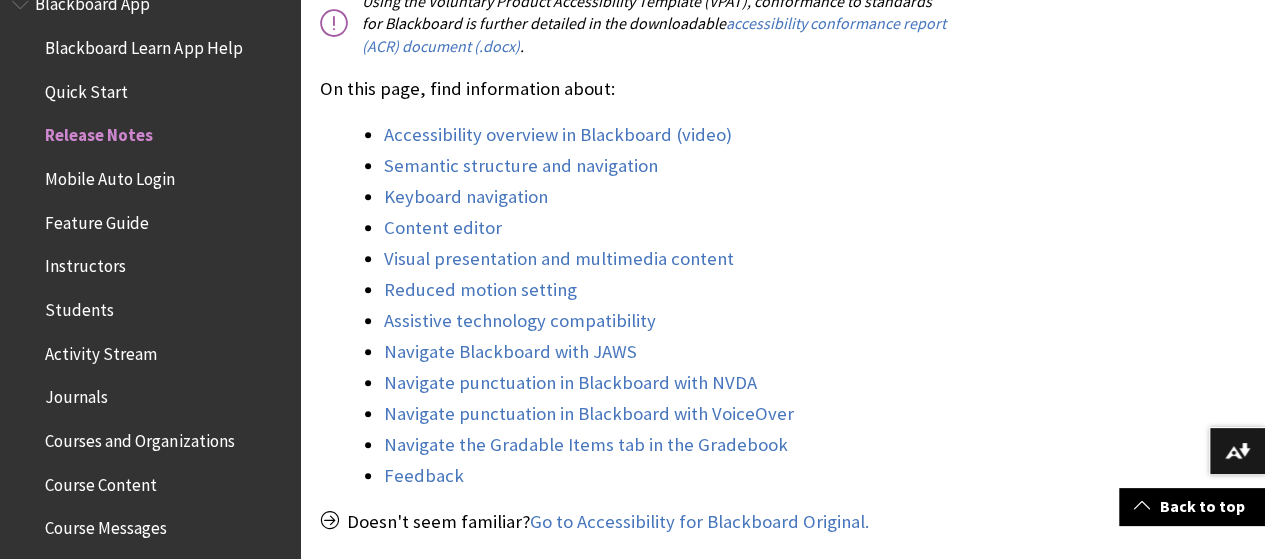 scroll, scrollTop: 309, scrollLeft: 0, axis: vertical 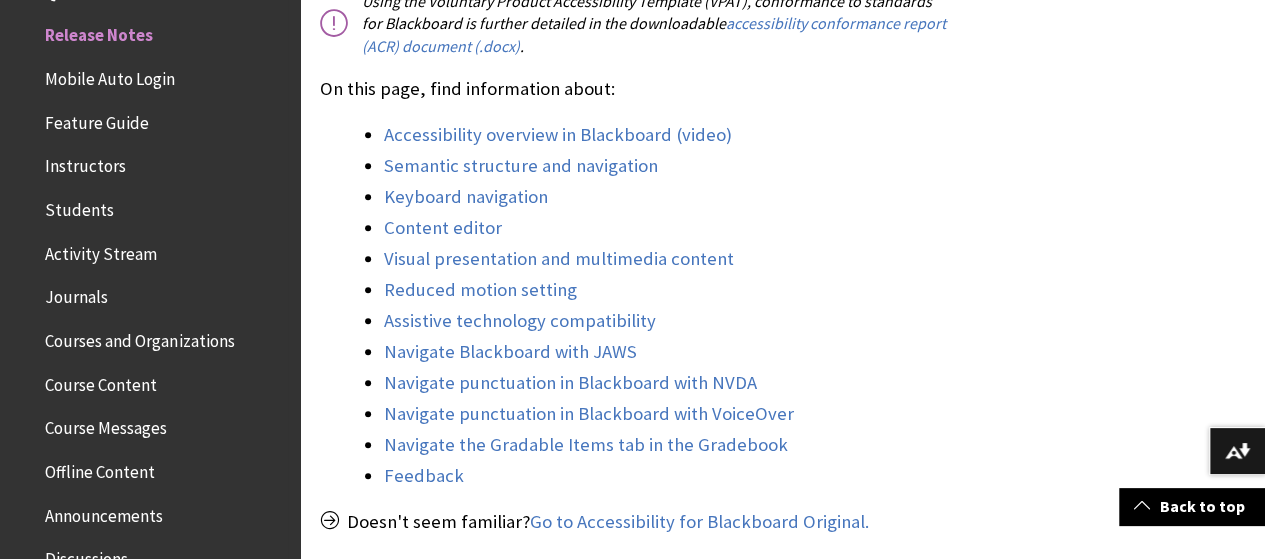 click on "Instructors" at bounding box center (85, 163) 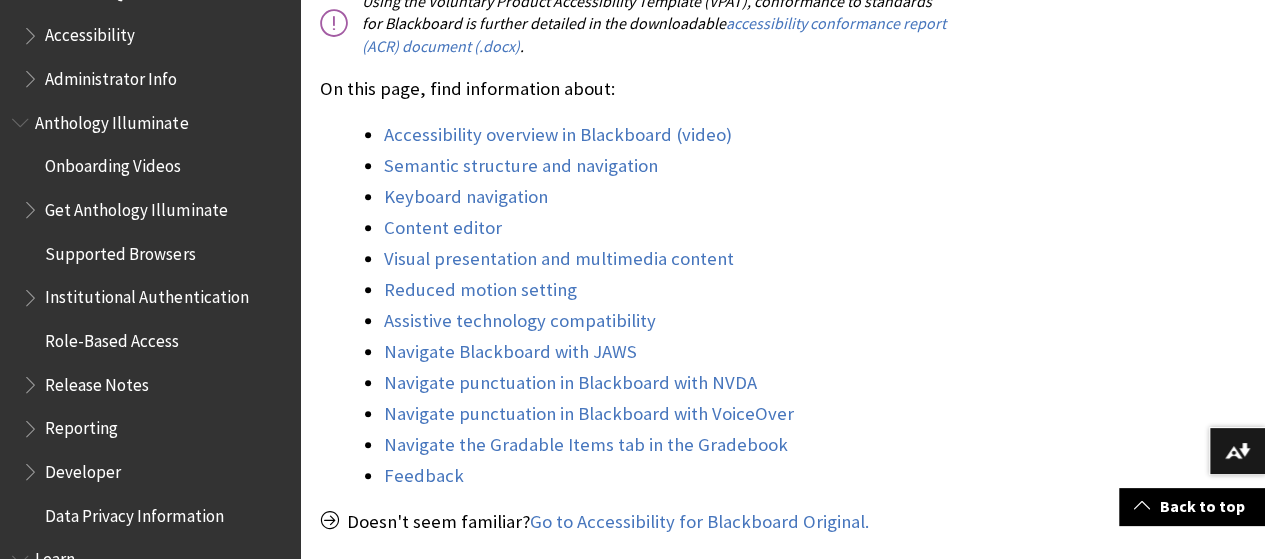 scroll, scrollTop: 1209, scrollLeft: 0, axis: vertical 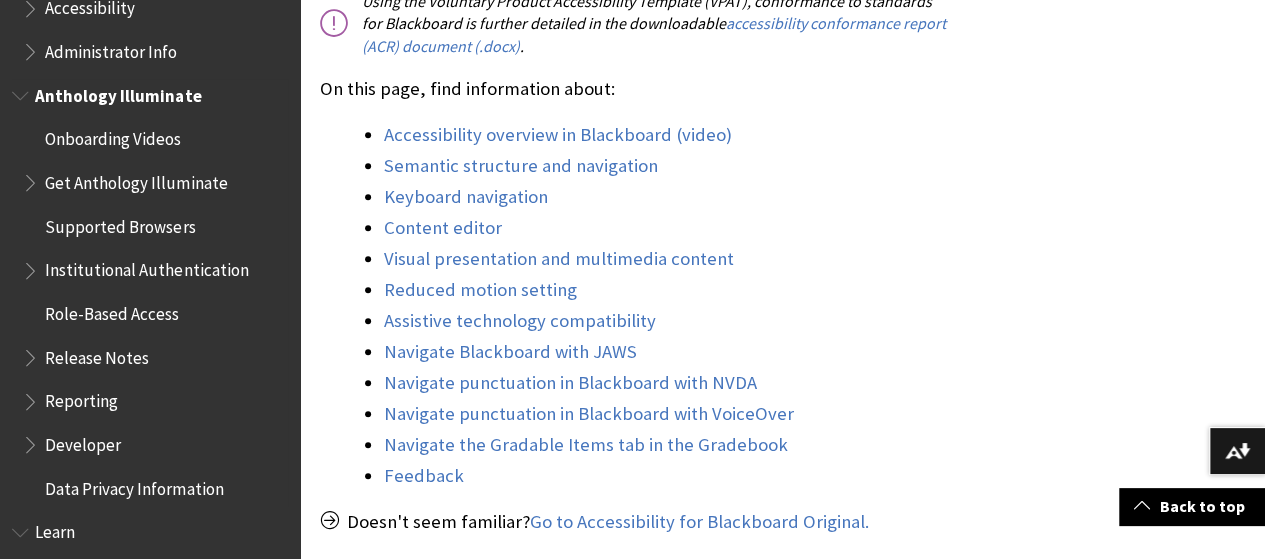 click on "Release Notes" at bounding box center [97, 354] 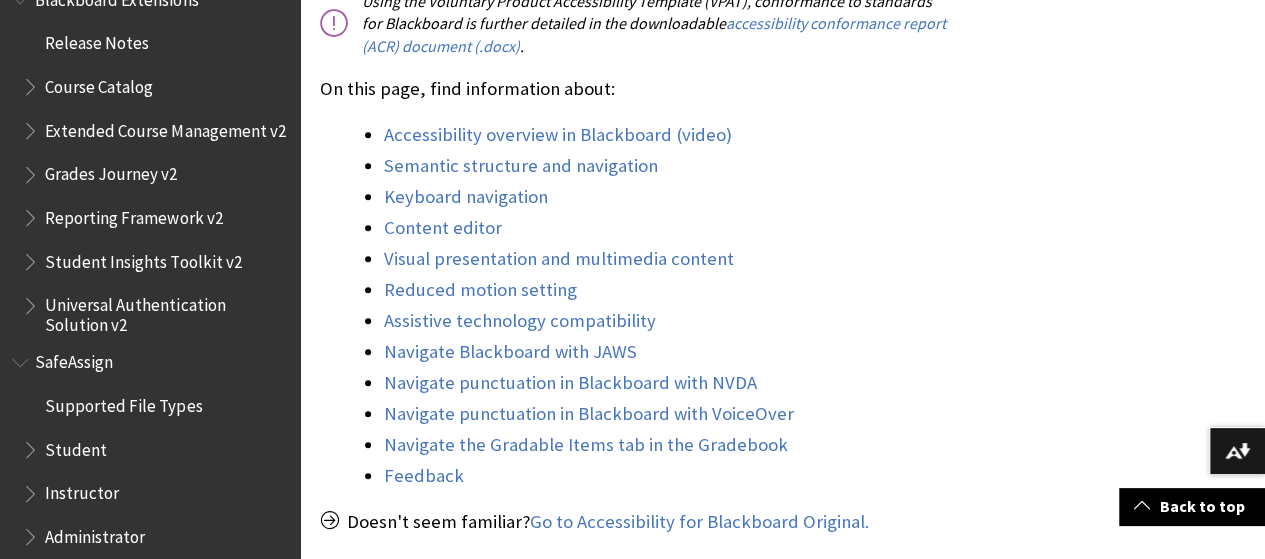 scroll, scrollTop: 2309, scrollLeft: 0, axis: vertical 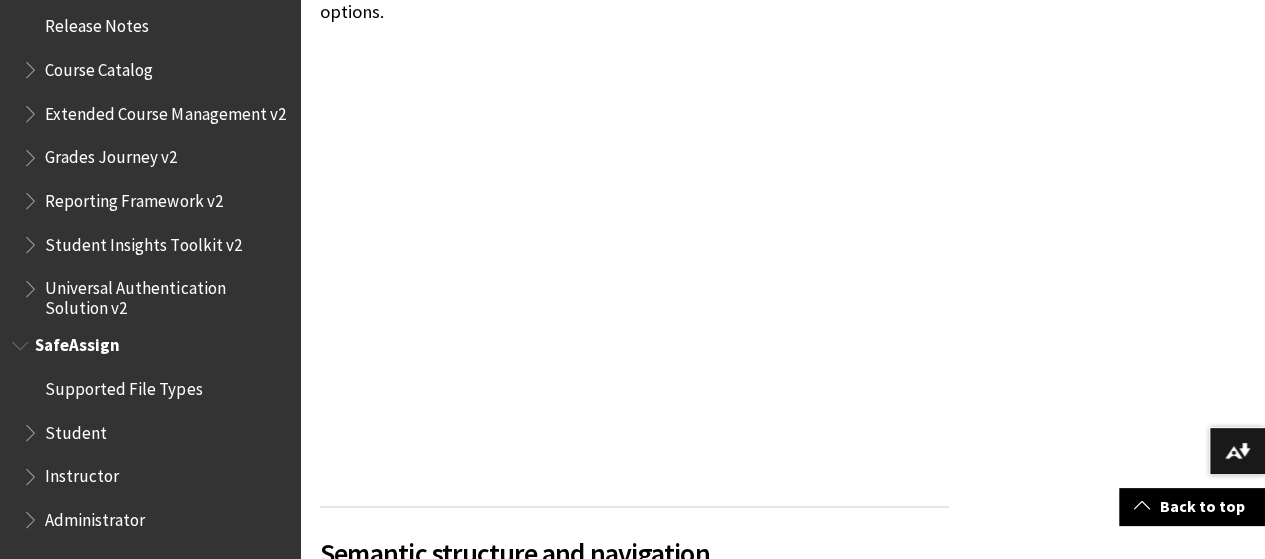 click on "Administrator" at bounding box center [95, 516] 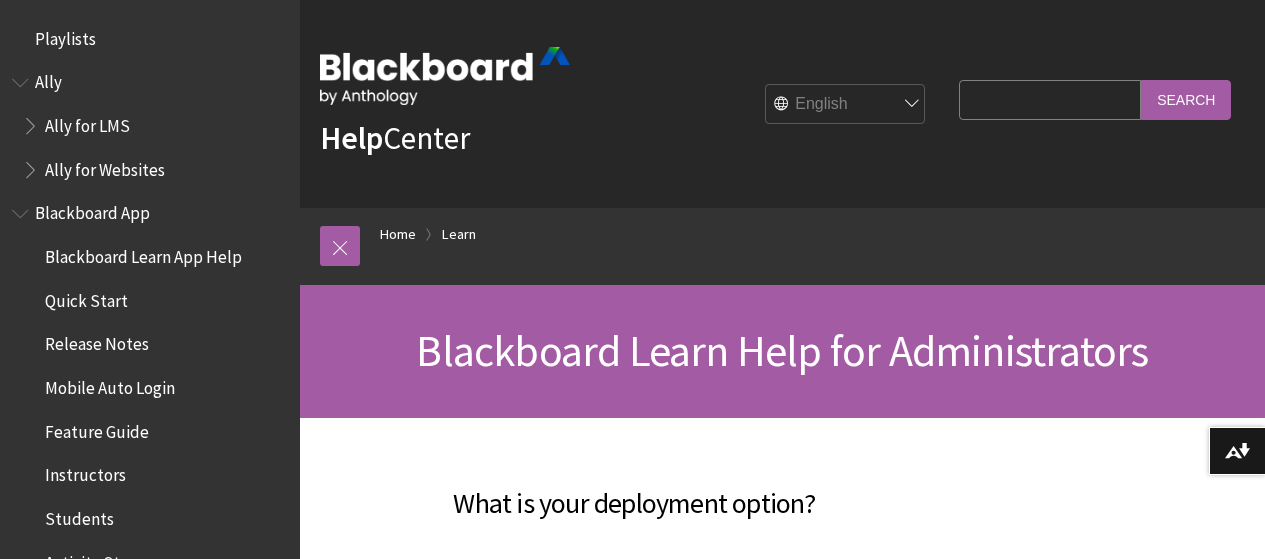 scroll, scrollTop: 0, scrollLeft: 0, axis: both 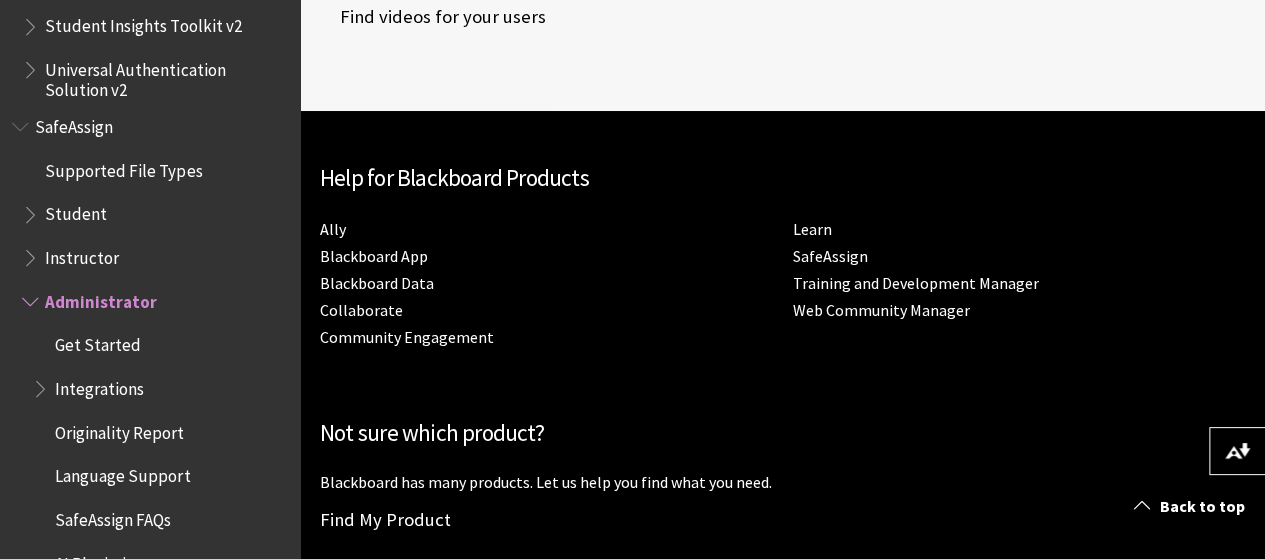 click at bounding box center (32, 297) 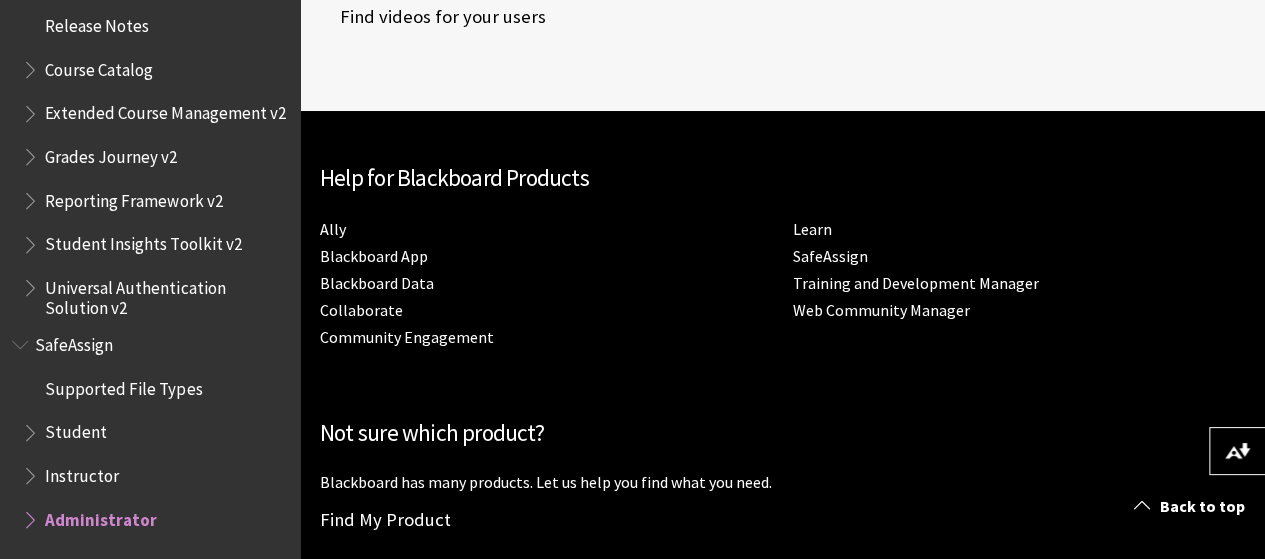 scroll, scrollTop: 2222, scrollLeft: 0, axis: vertical 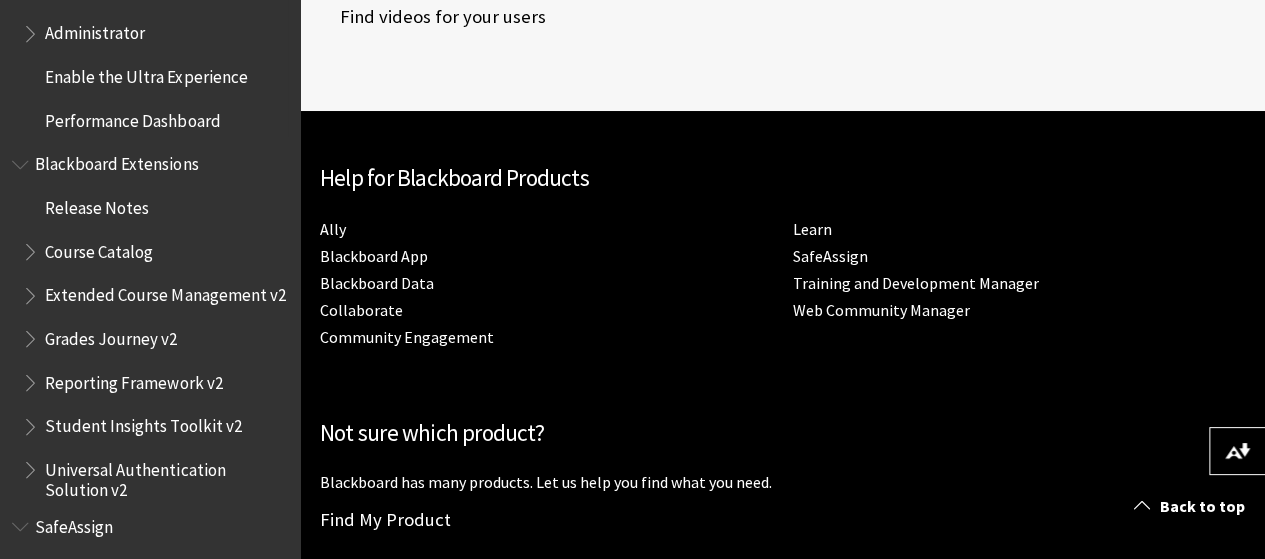 click on "Enable the Ultra Experience" at bounding box center [146, 73] 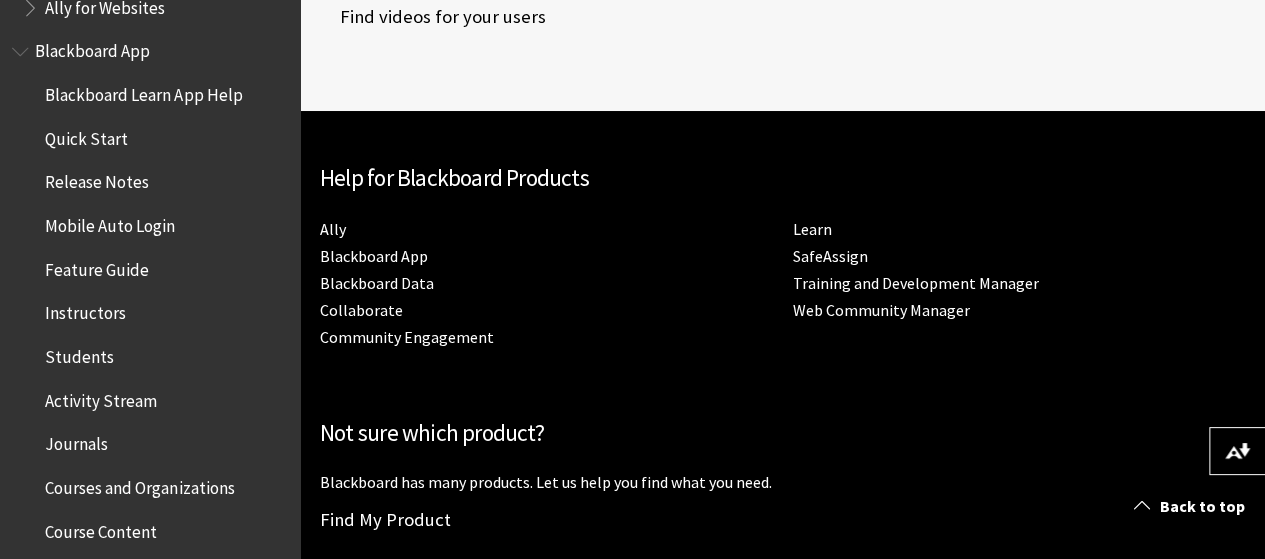 scroll, scrollTop: 0, scrollLeft: 0, axis: both 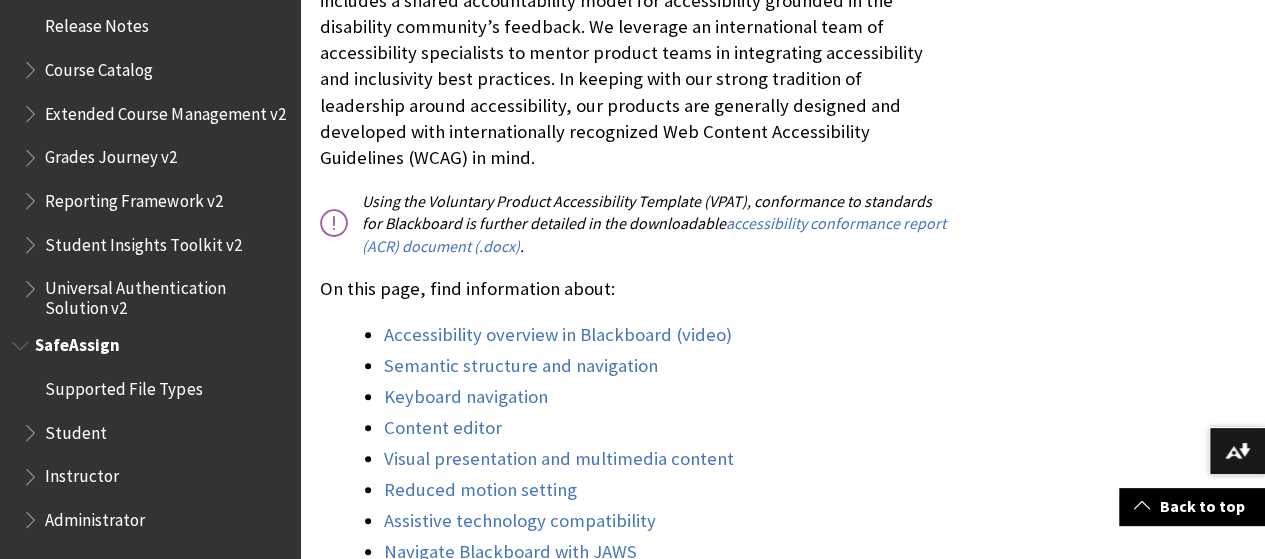 click at bounding box center (32, 428) 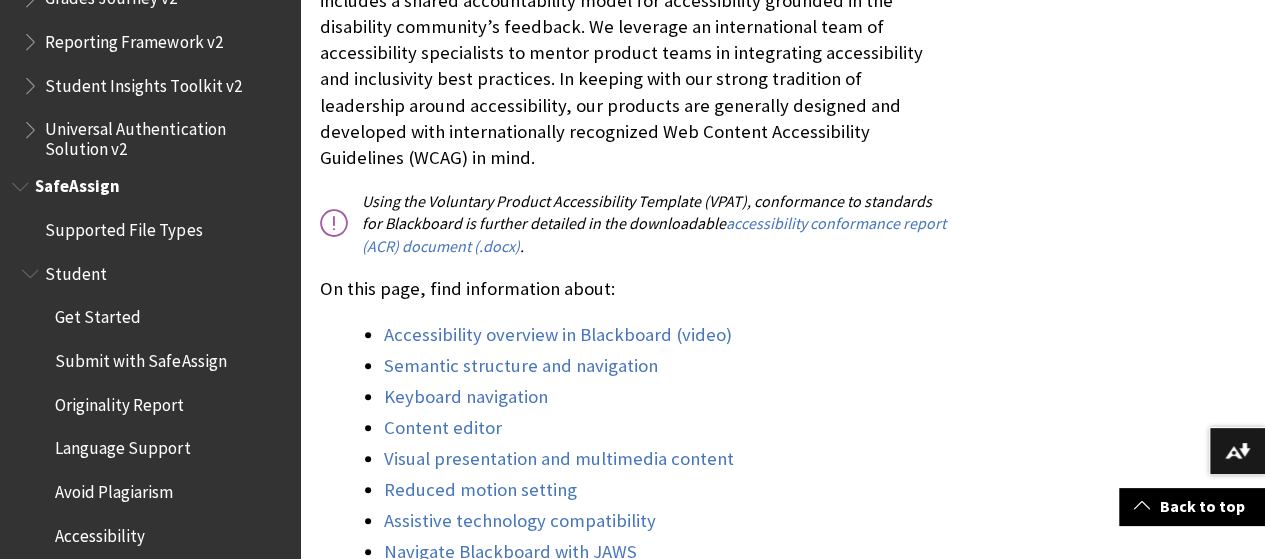 scroll, scrollTop: 2571, scrollLeft: 0, axis: vertical 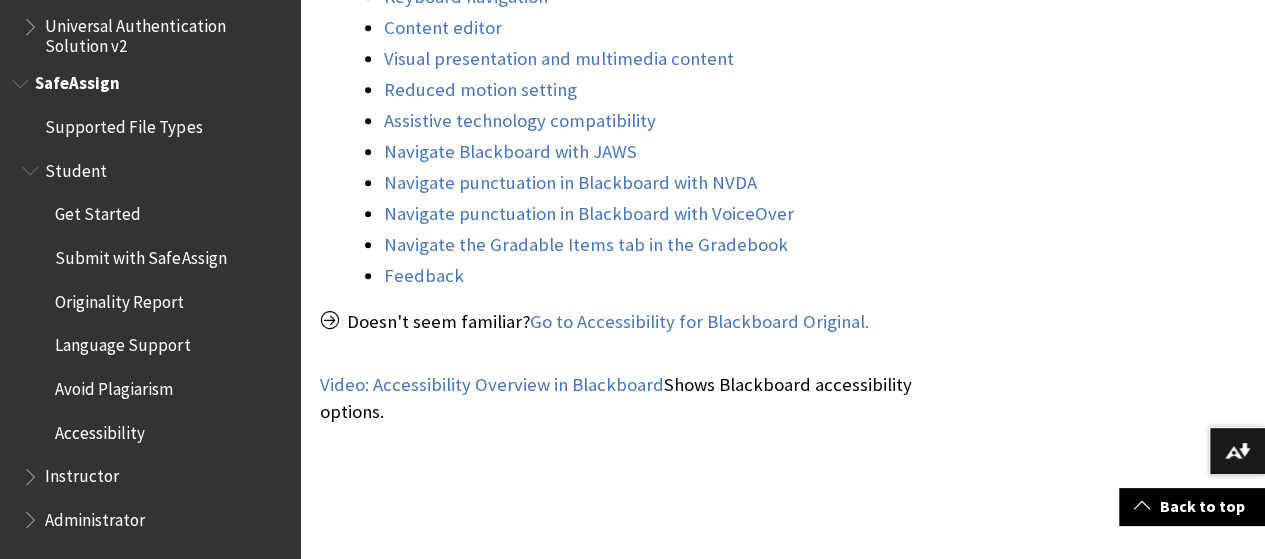 click at bounding box center [32, 166] 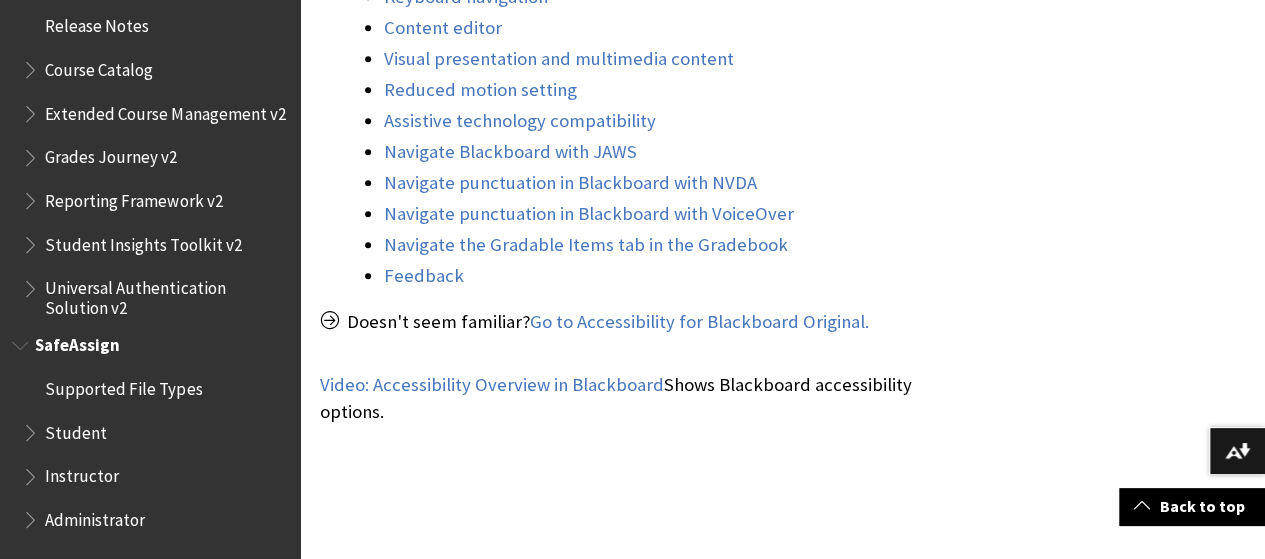 scroll, scrollTop: 2309, scrollLeft: 0, axis: vertical 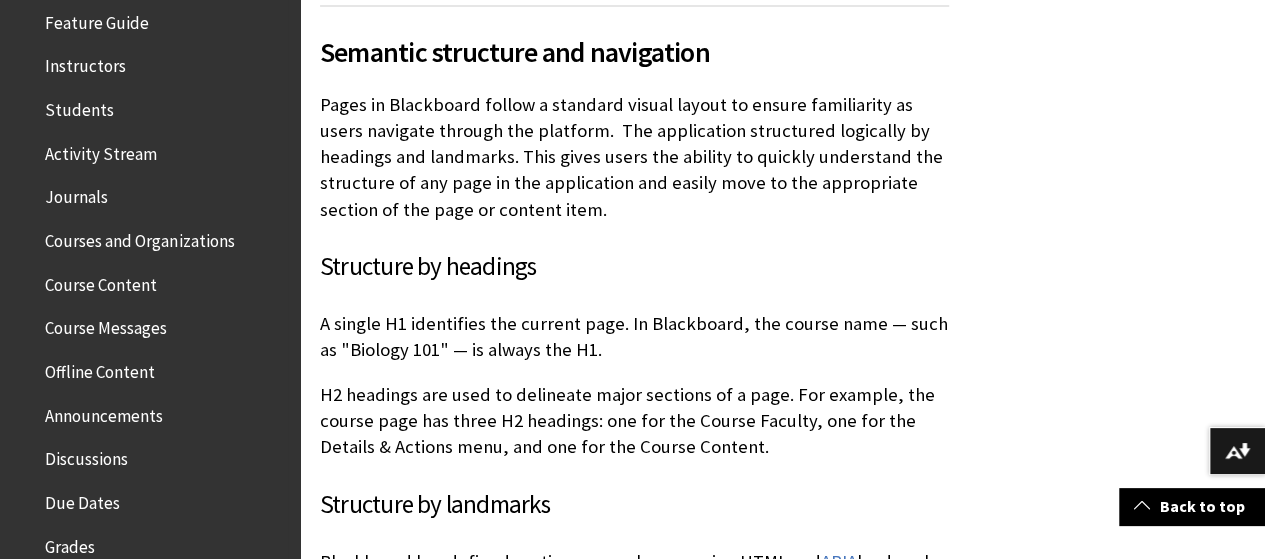 click on "Course Content" at bounding box center [101, 281] 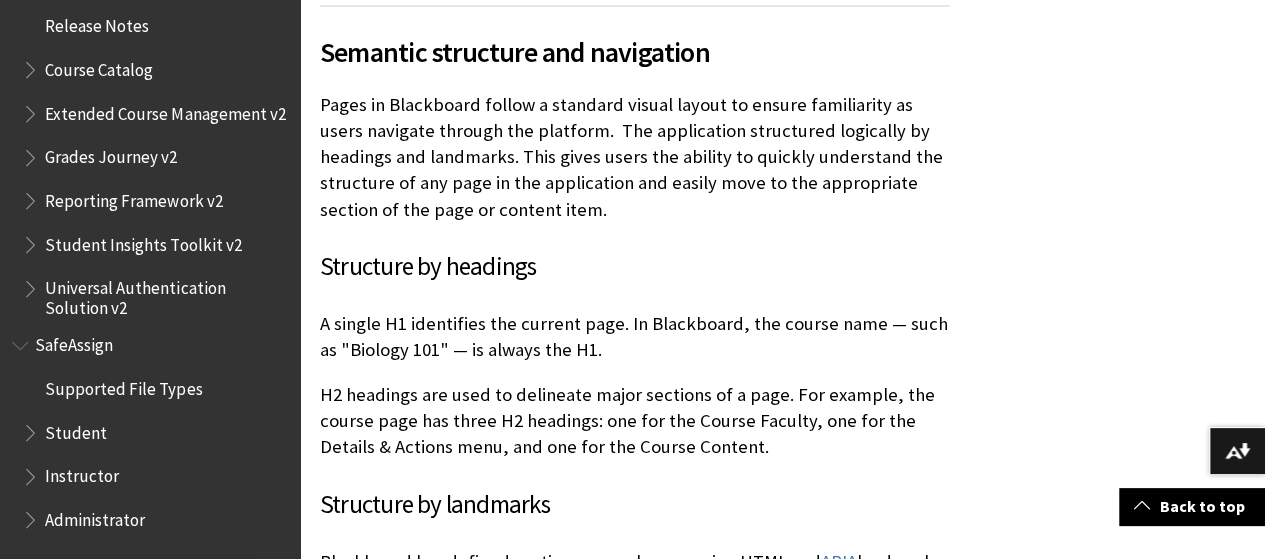 scroll, scrollTop: 2309, scrollLeft: 0, axis: vertical 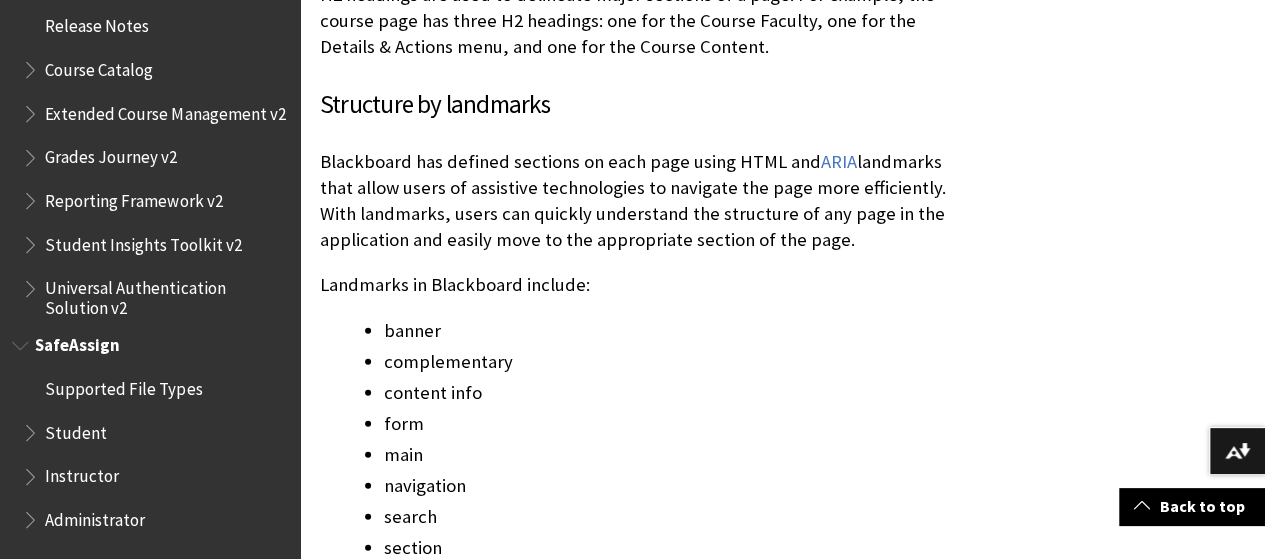 click at bounding box center [32, 472] 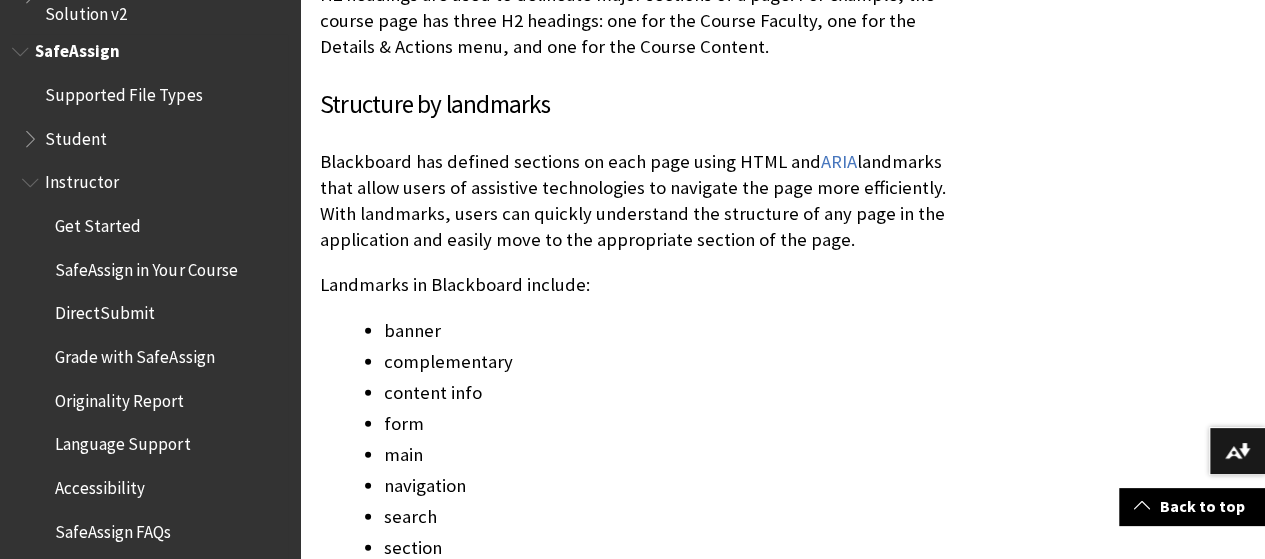 scroll, scrollTop: 2609, scrollLeft: 0, axis: vertical 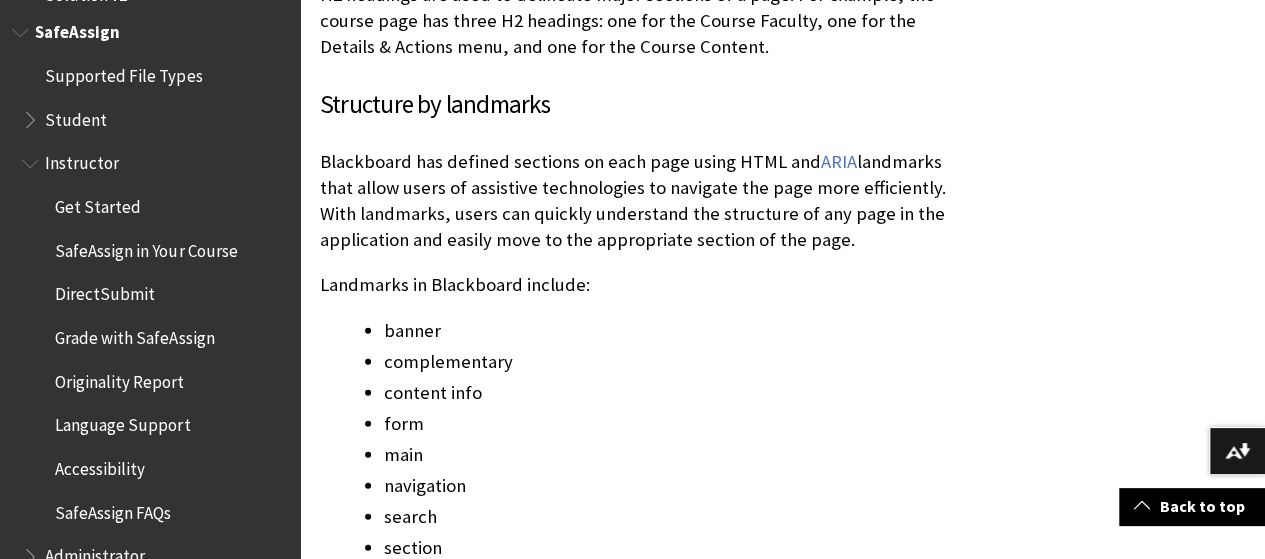 click on "Accessibility" at bounding box center [100, 465] 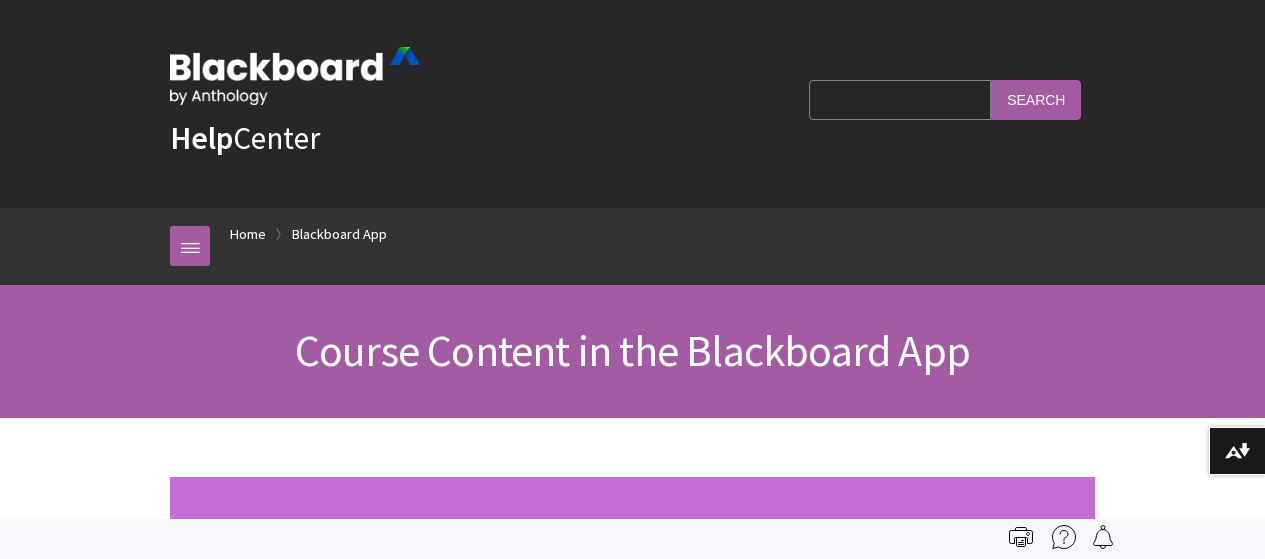 scroll, scrollTop: 0, scrollLeft: 0, axis: both 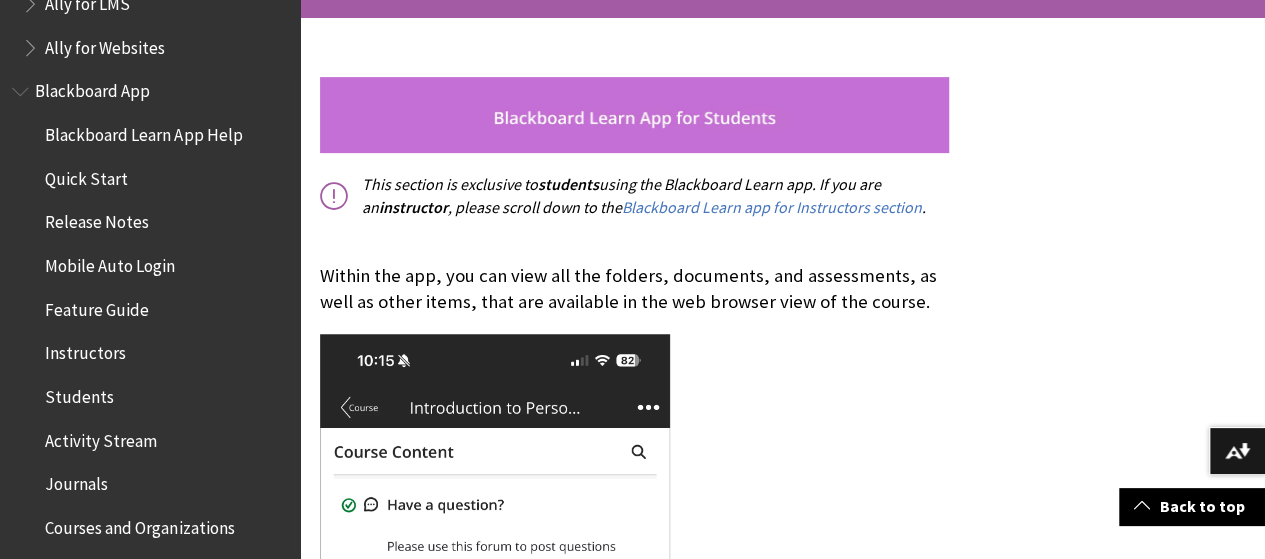 click on "Instructors" at bounding box center [85, 350] 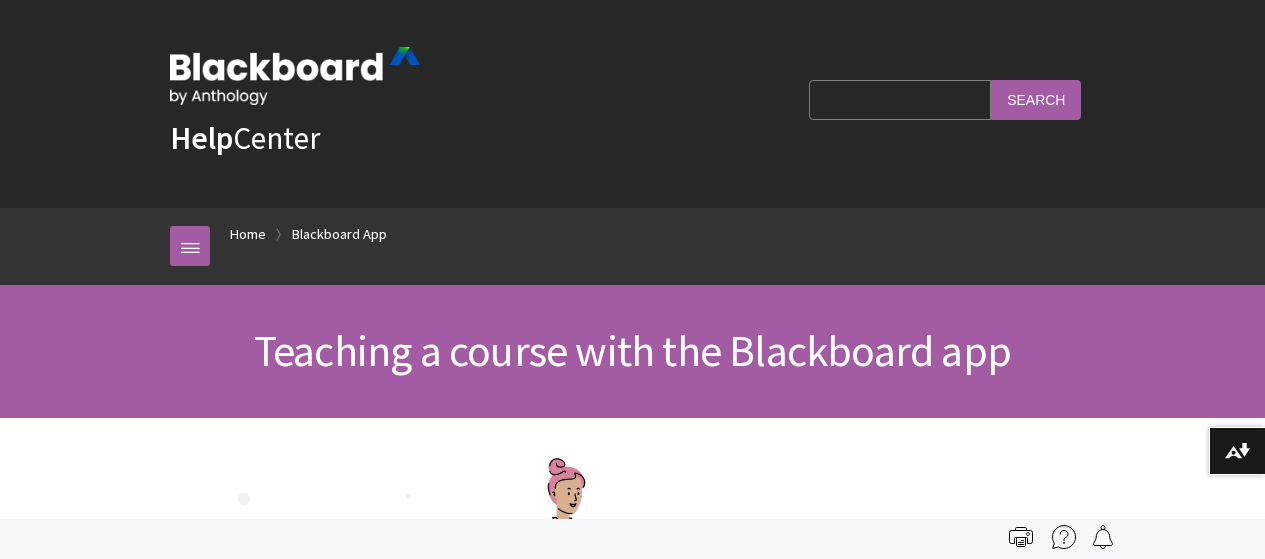 scroll, scrollTop: 0, scrollLeft: 0, axis: both 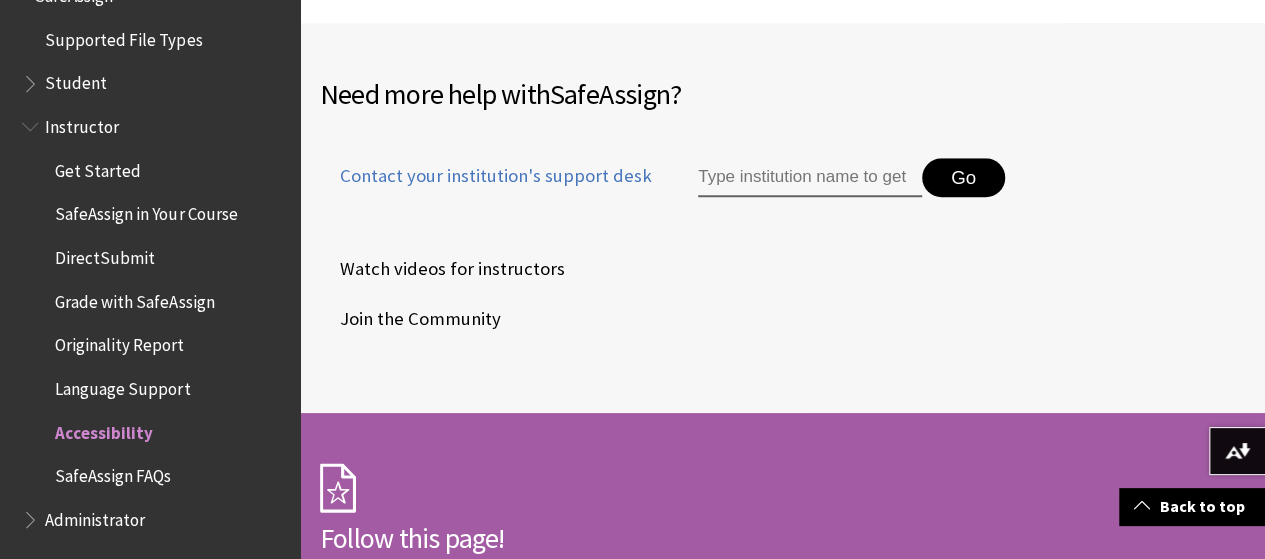 click on "Accessibility" at bounding box center [104, 429] 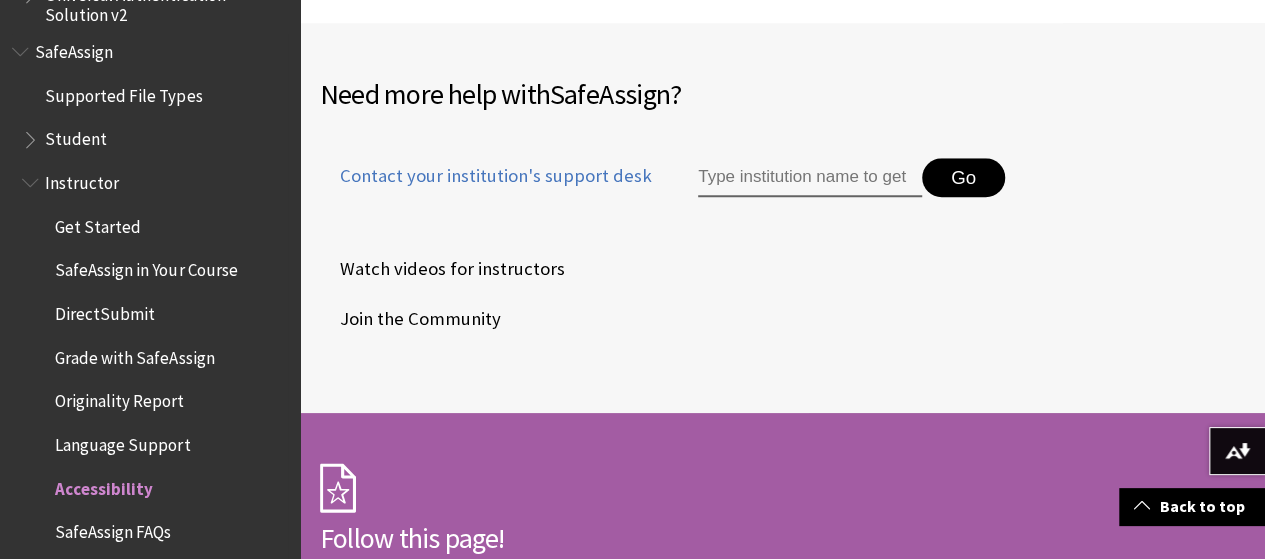 scroll, scrollTop: 2471, scrollLeft: 0, axis: vertical 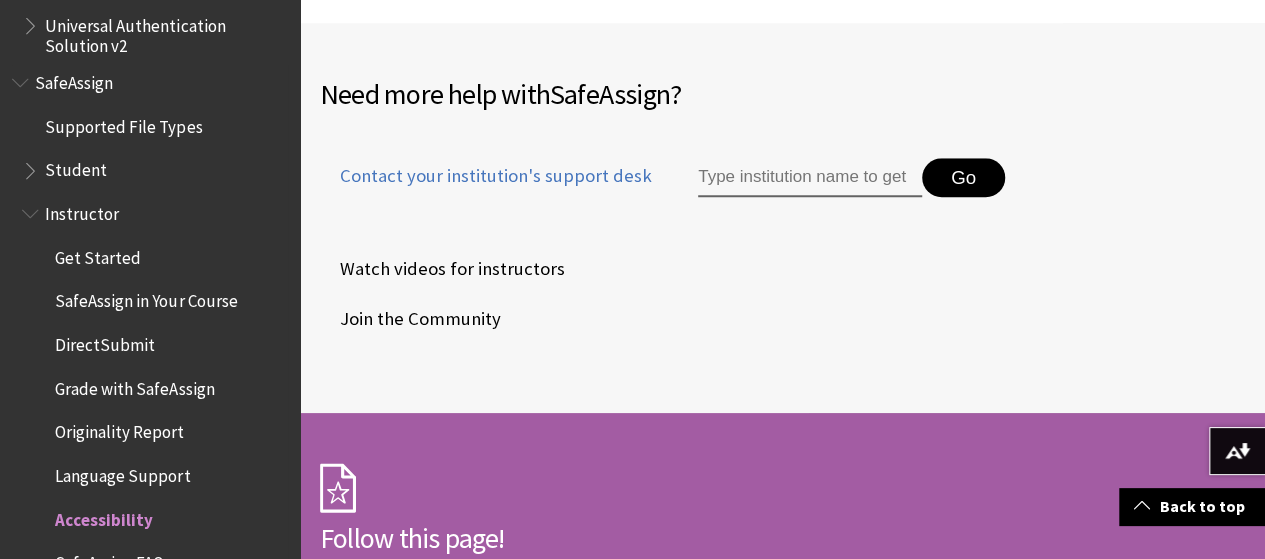 click on "Get Started" at bounding box center [98, 254] 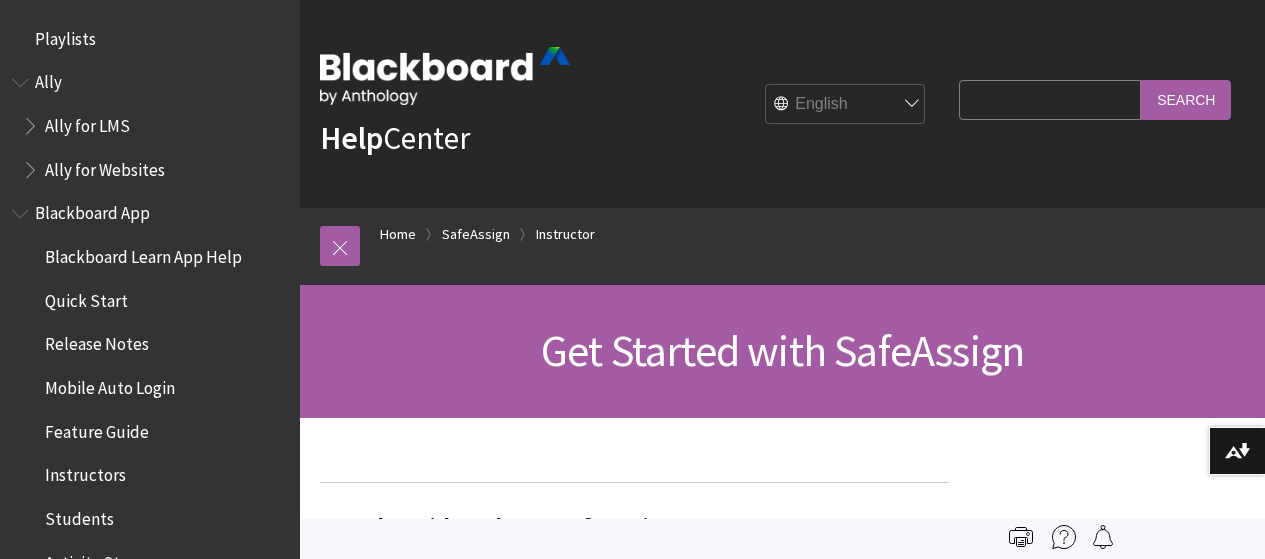 scroll, scrollTop: 0, scrollLeft: 0, axis: both 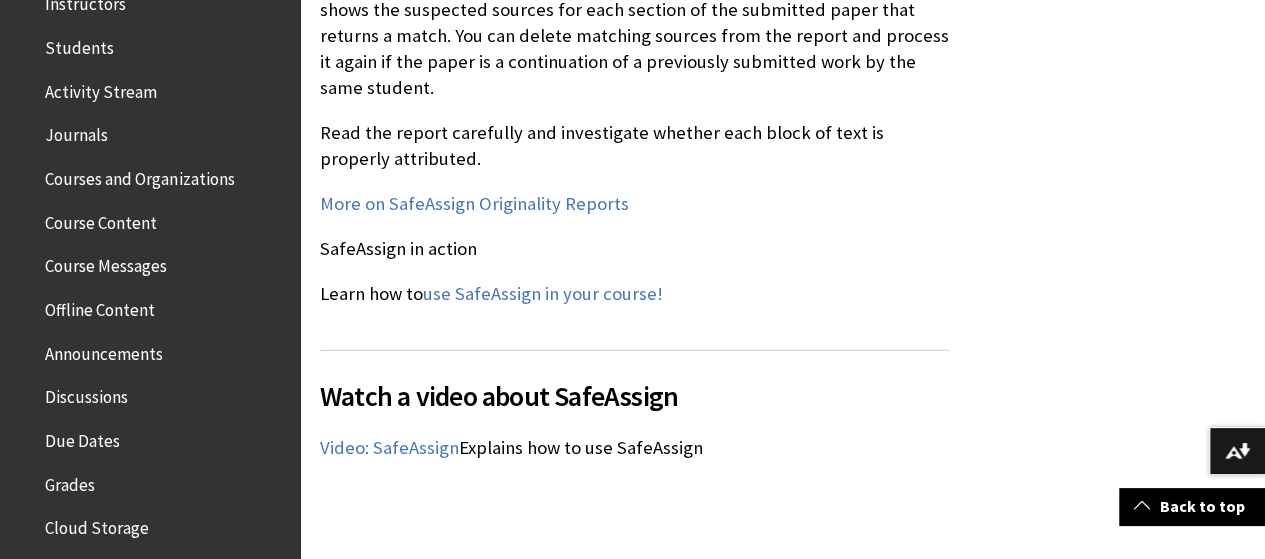 click on "Course Content" at bounding box center (101, 219) 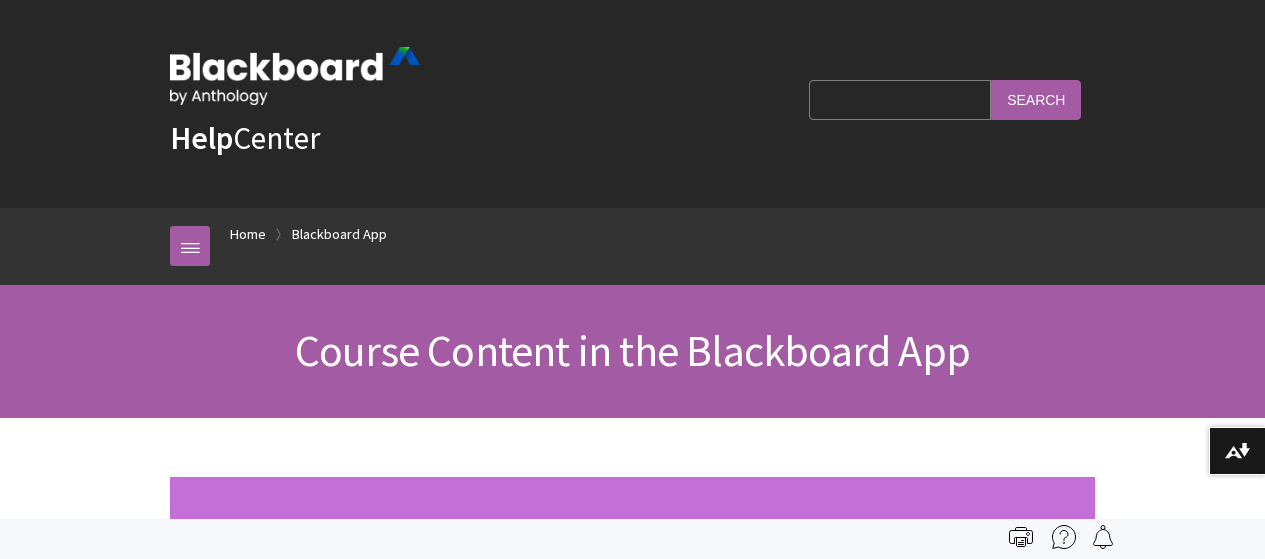 scroll, scrollTop: 0, scrollLeft: 0, axis: both 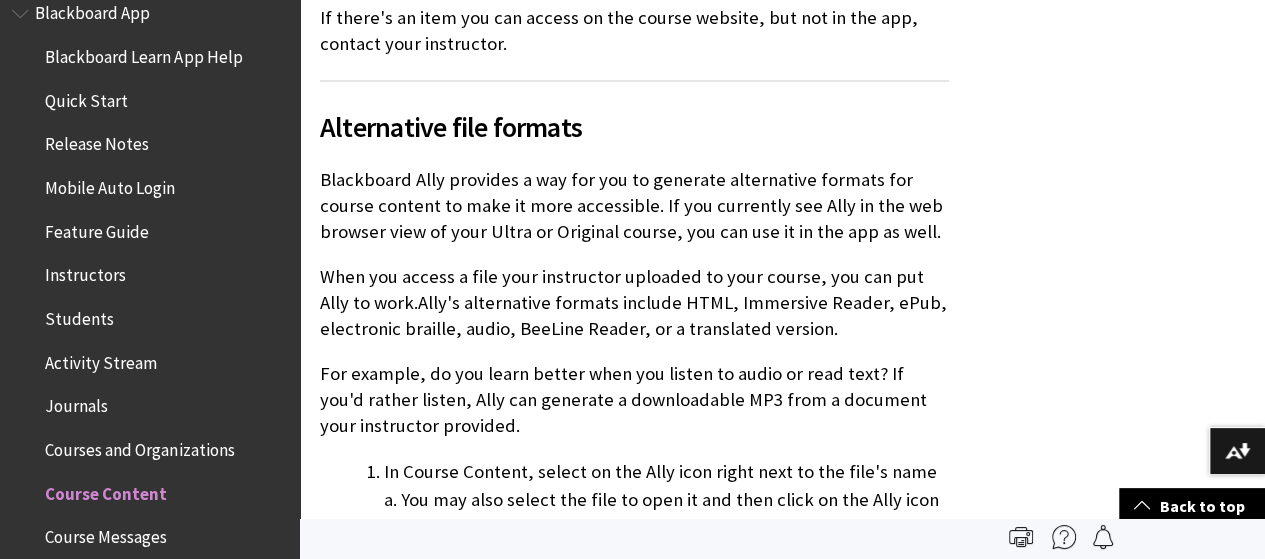 click on "Instructors" at bounding box center [85, 272] 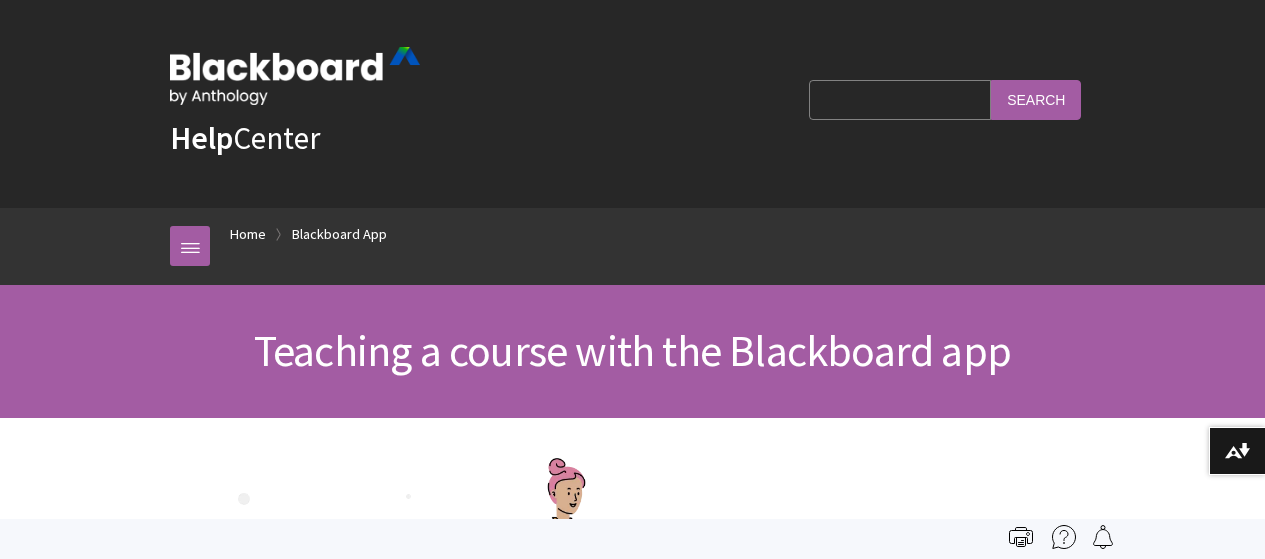scroll, scrollTop: 0, scrollLeft: 0, axis: both 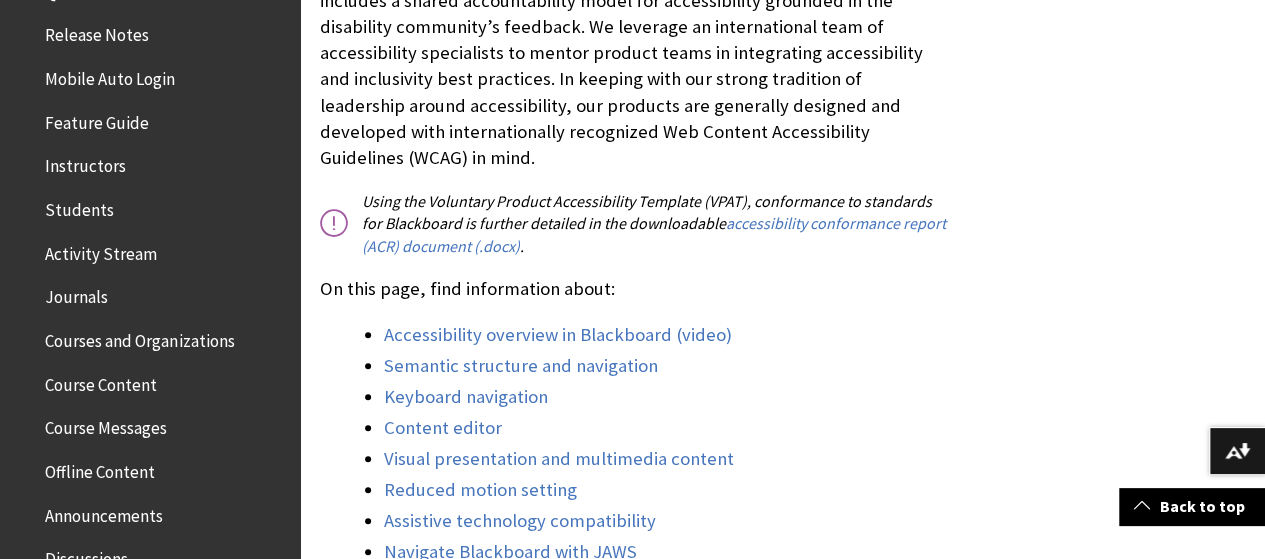 click on "Courses and Organizations" at bounding box center (139, 337) 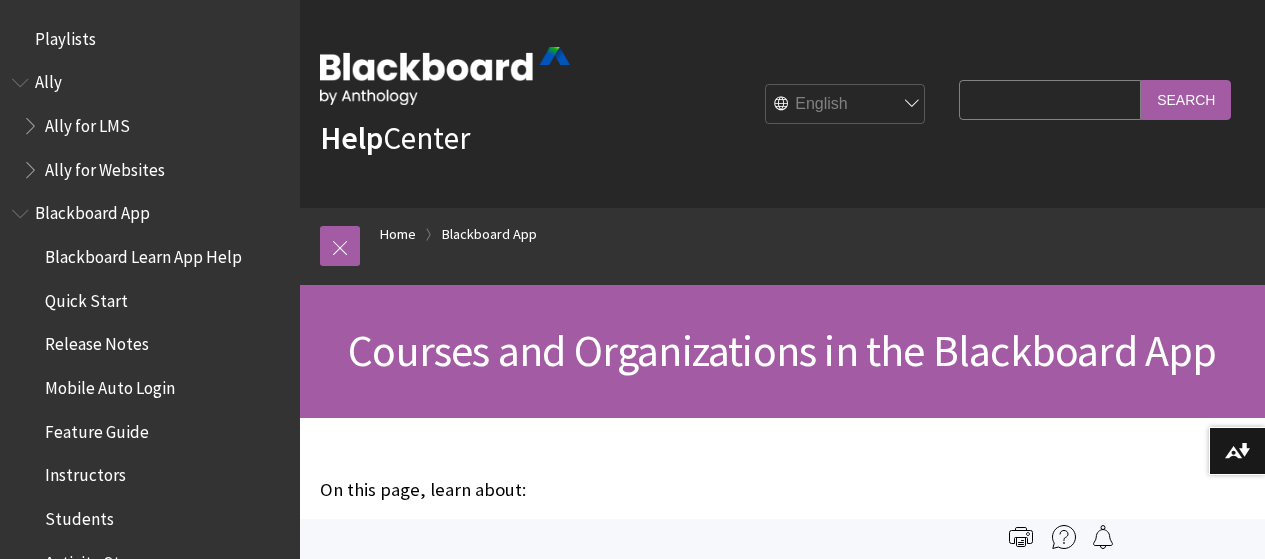 scroll, scrollTop: 0, scrollLeft: 0, axis: both 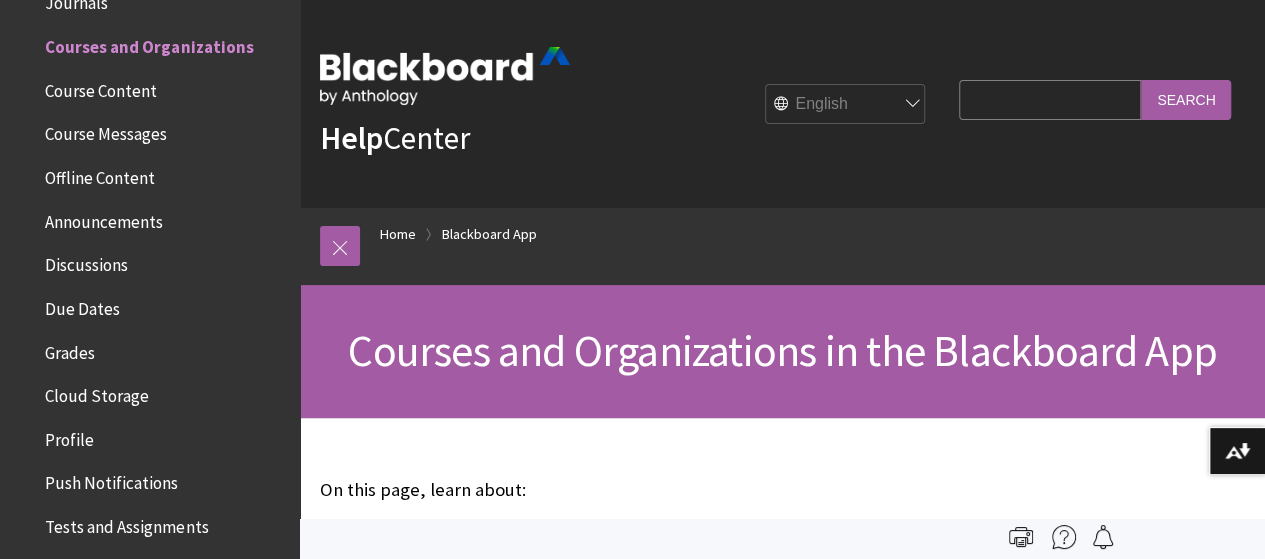 click on "Course Content" at bounding box center [101, 87] 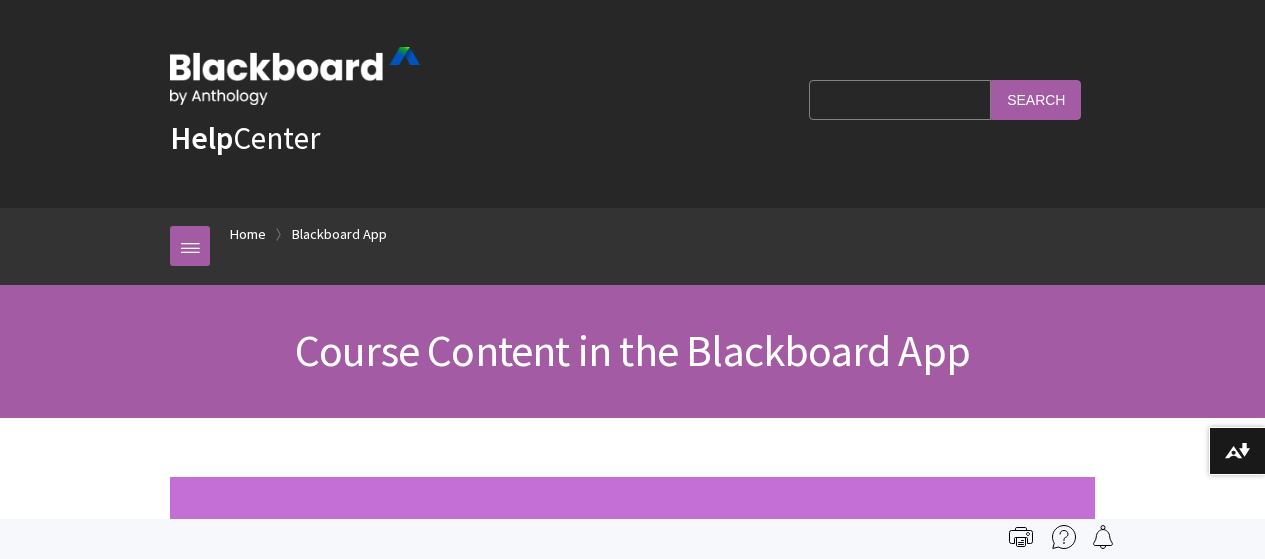 scroll, scrollTop: 0, scrollLeft: 0, axis: both 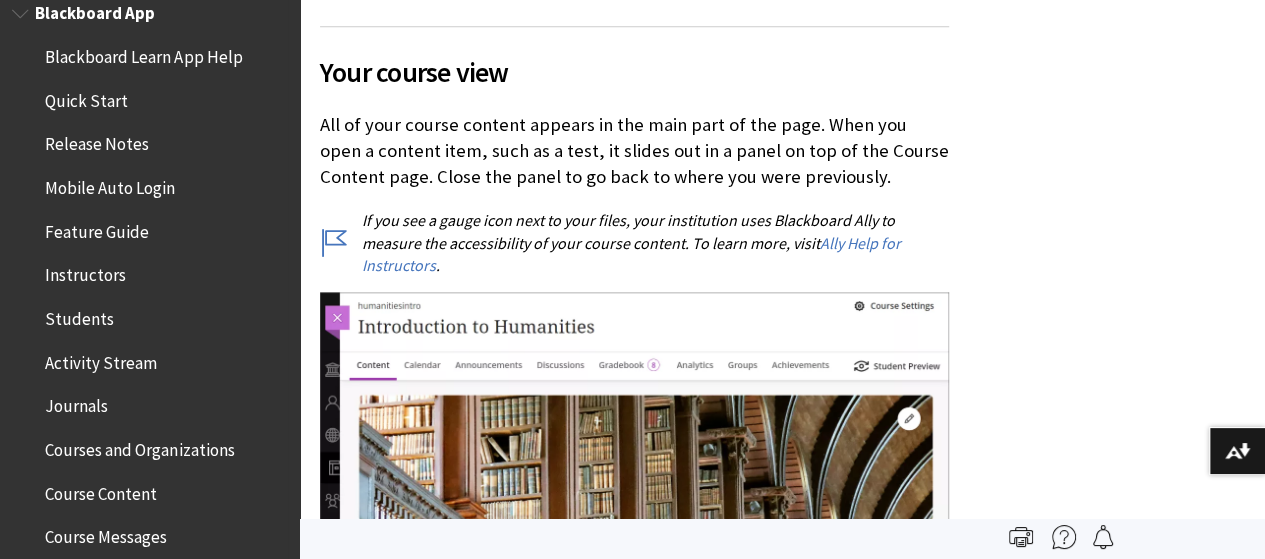 click on "Course Content" at bounding box center (101, 490) 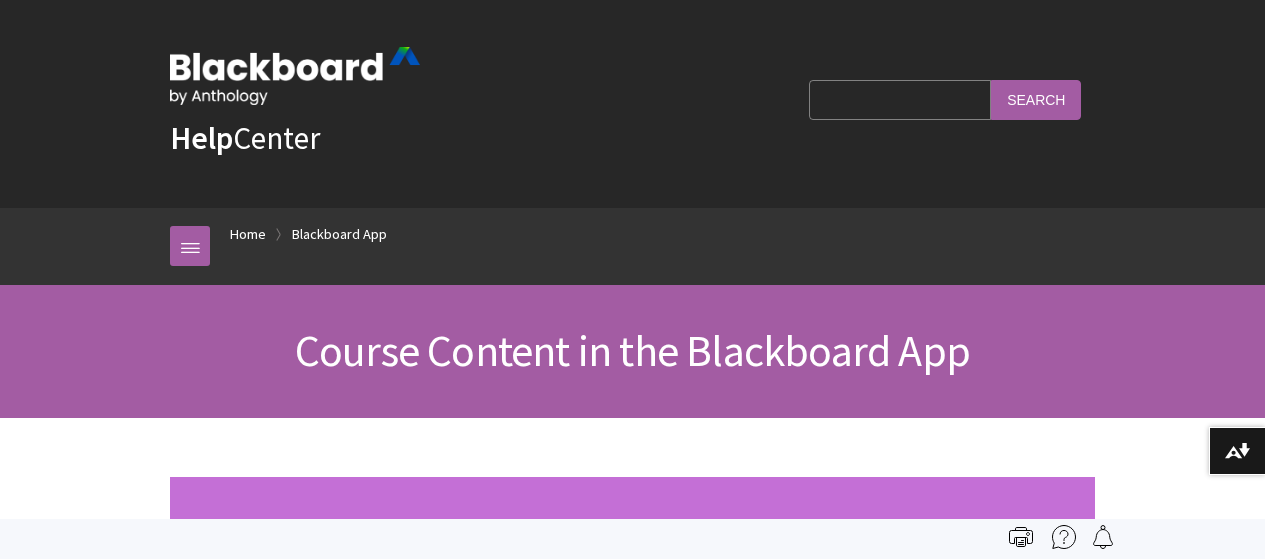 scroll, scrollTop: 0, scrollLeft: 0, axis: both 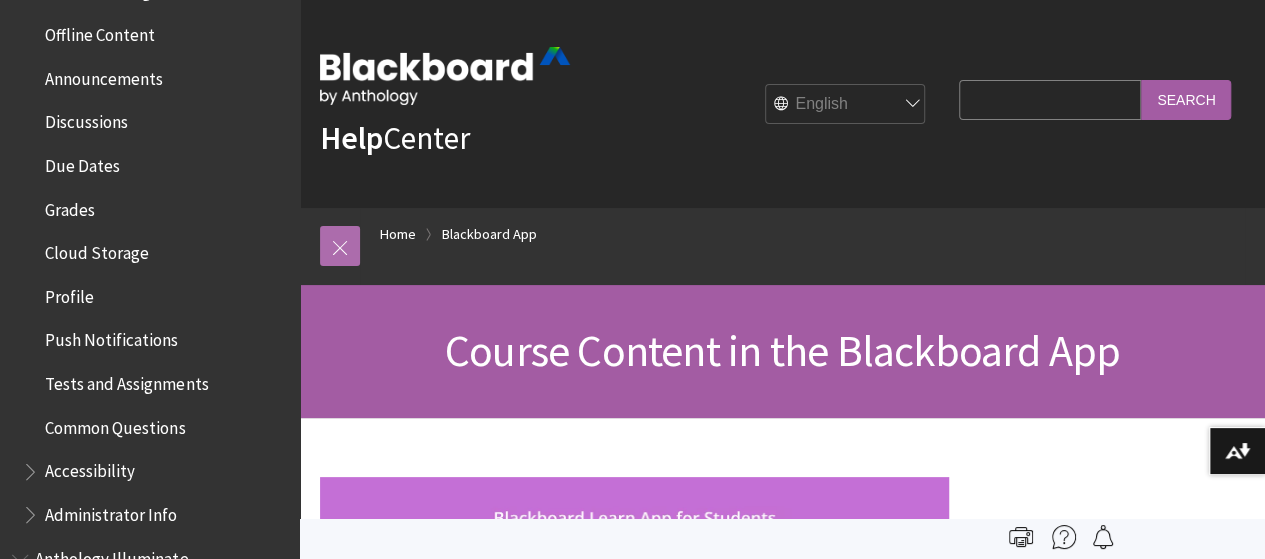click at bounding box center [340, 246] 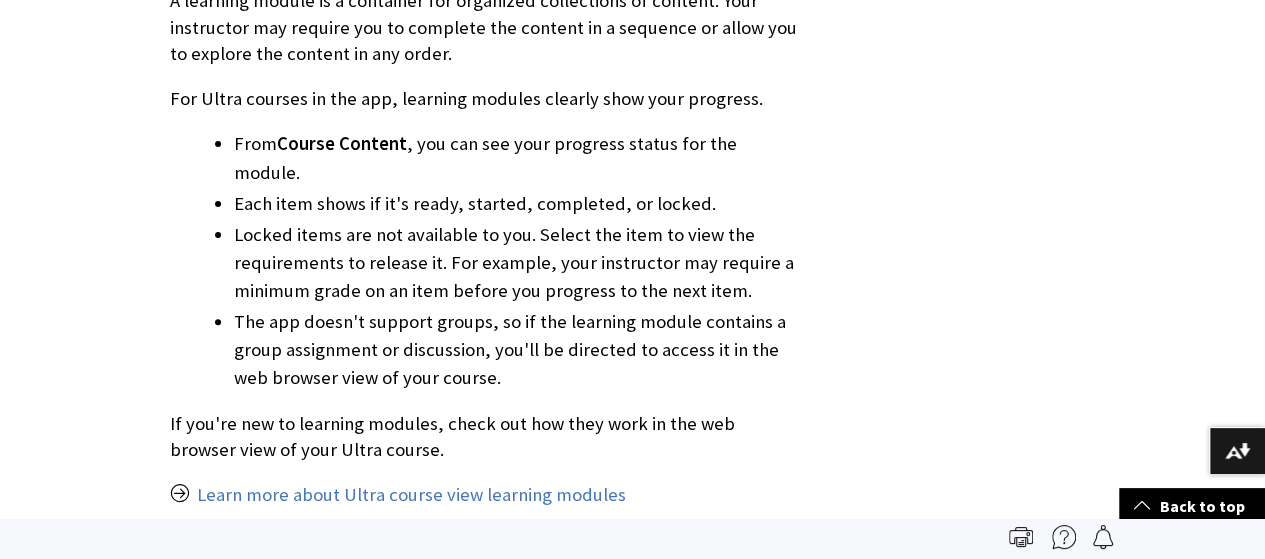 scroll, scrollTop: 4000, scrollLeft: 0, axis: vertical 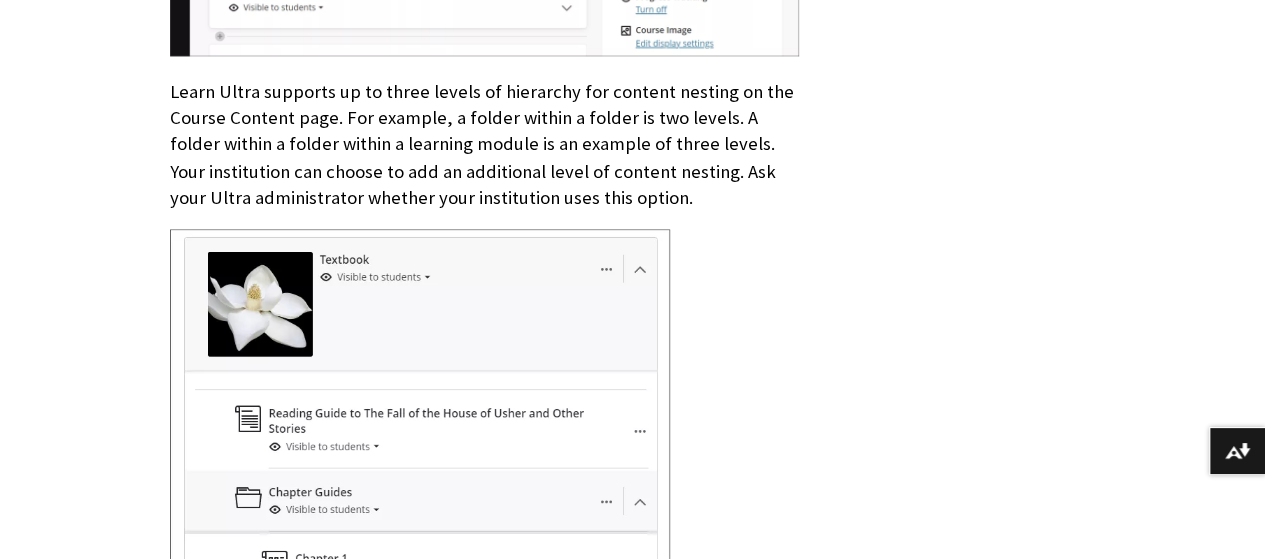drag, startPoint x: 46, startPoint y: 215, endPoint x: 71, endPoint y: 214, distance: 25.019993 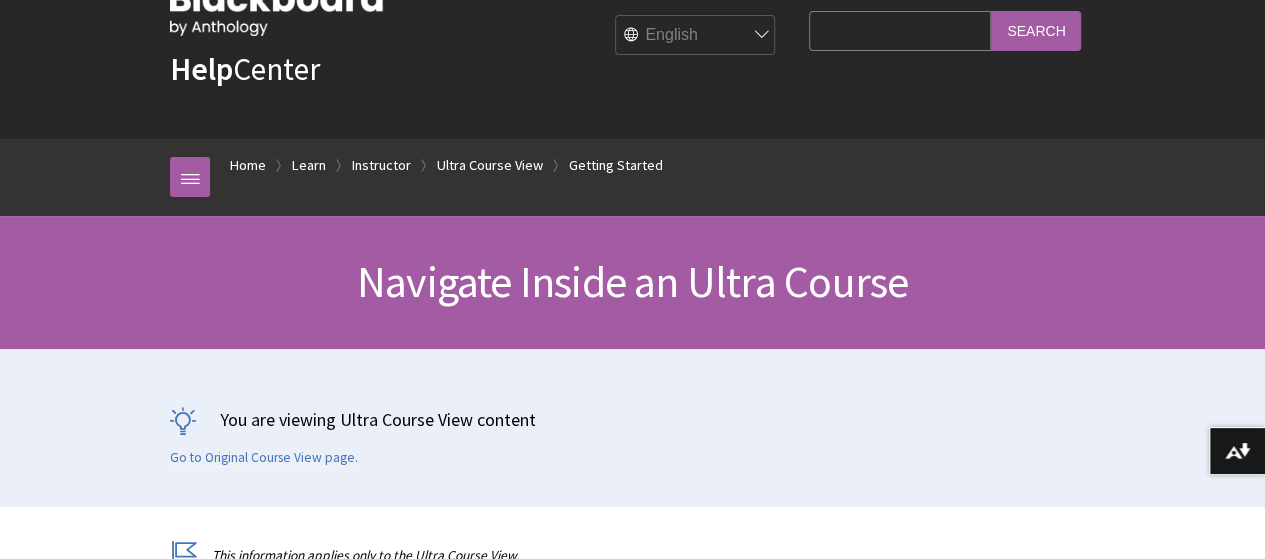 scroll, scrollTop: 100, scrollLeft: 0, axis: vertical 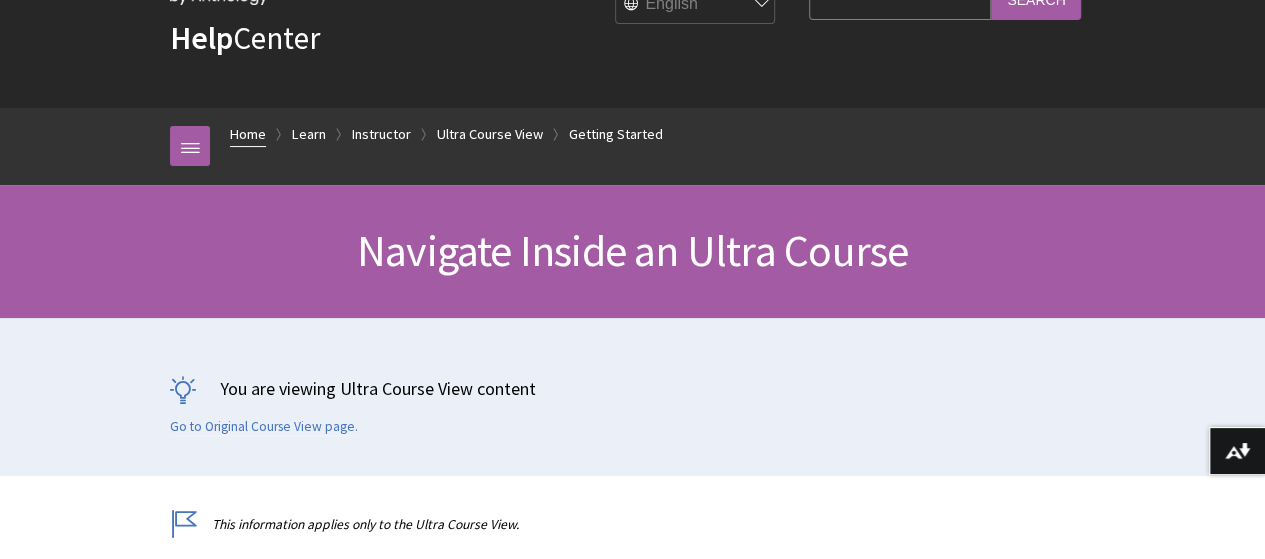 click on "Home" at bounding box center (248, 134) 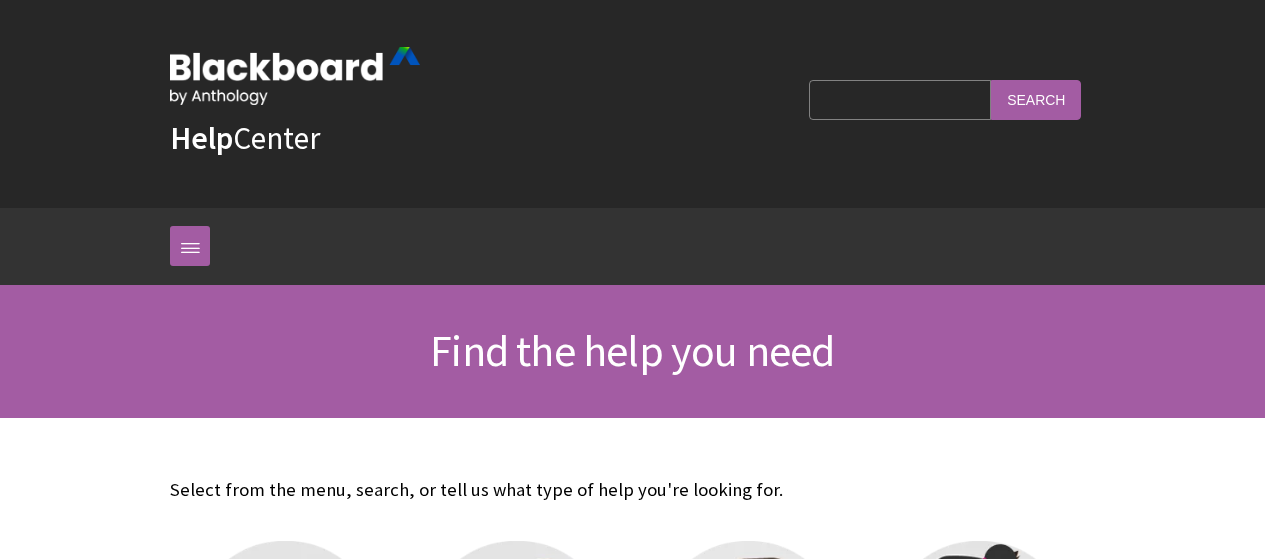 scroll, scrollTop: 0, scrollLeft: 0, axis: both 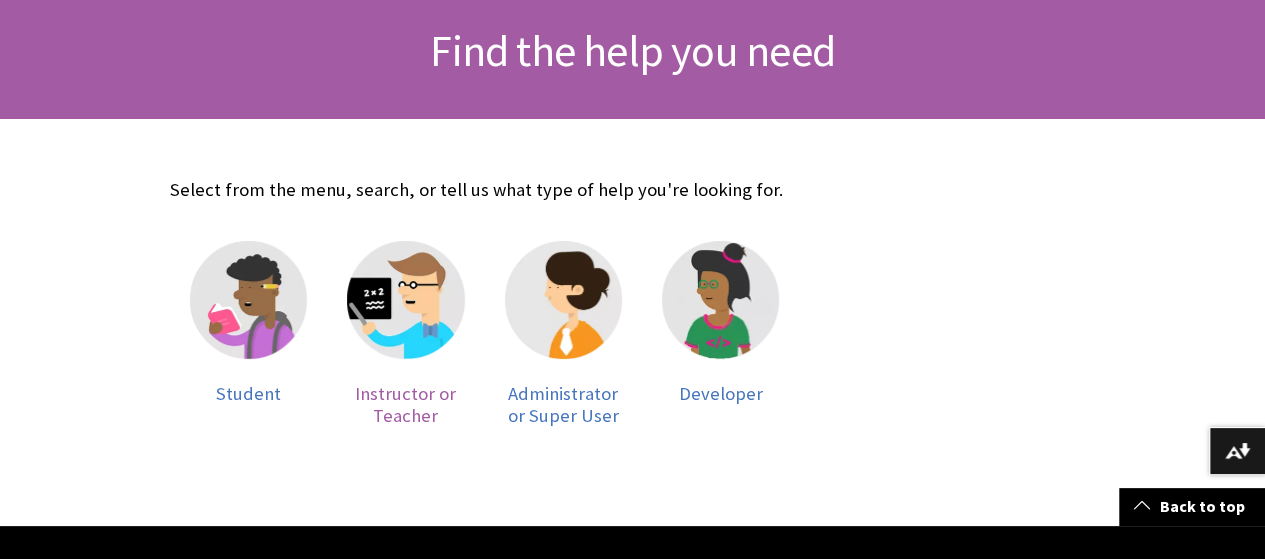 click on "Instructor or Teacher" at bounding box center (405, 404) 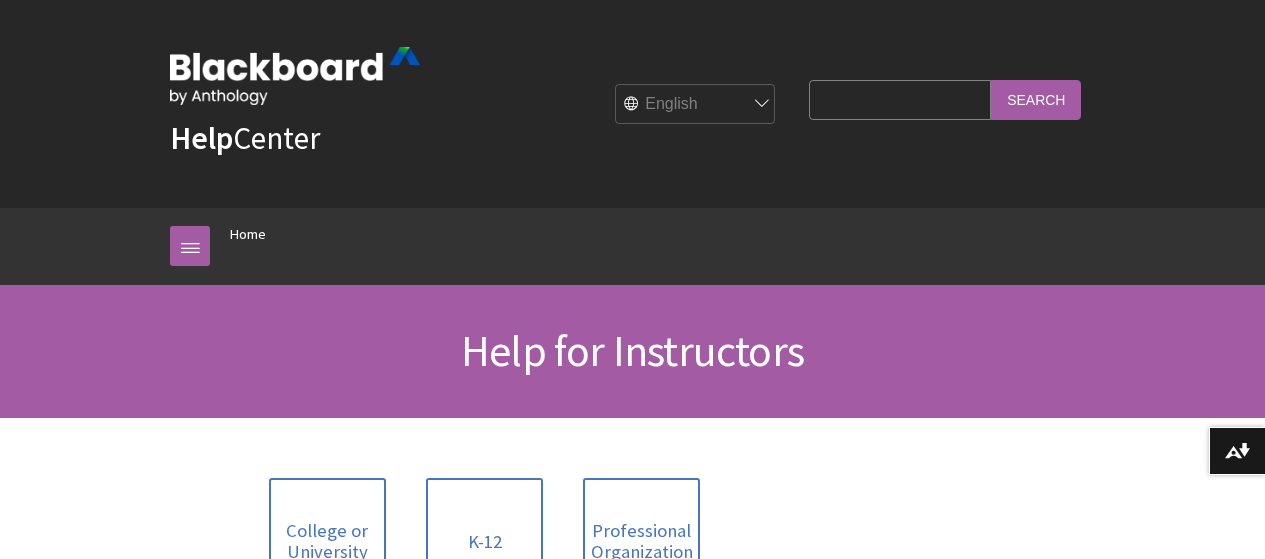 scroll, scrollTop: 0, scrollLeft: 0, axis: both 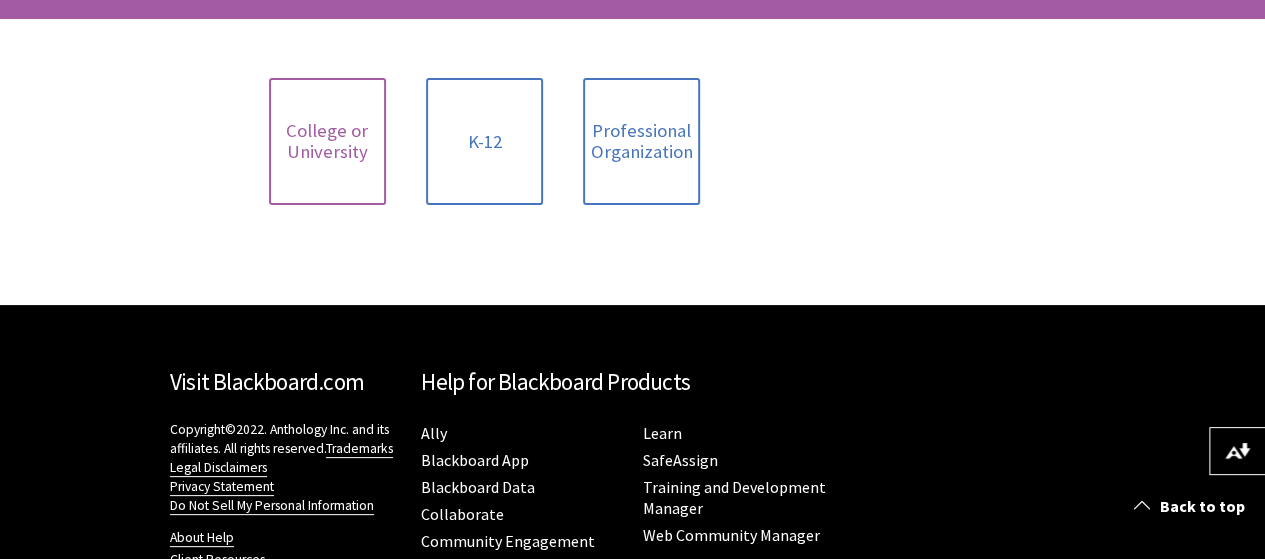 click on "College or University" at bounding box center [327, 141] 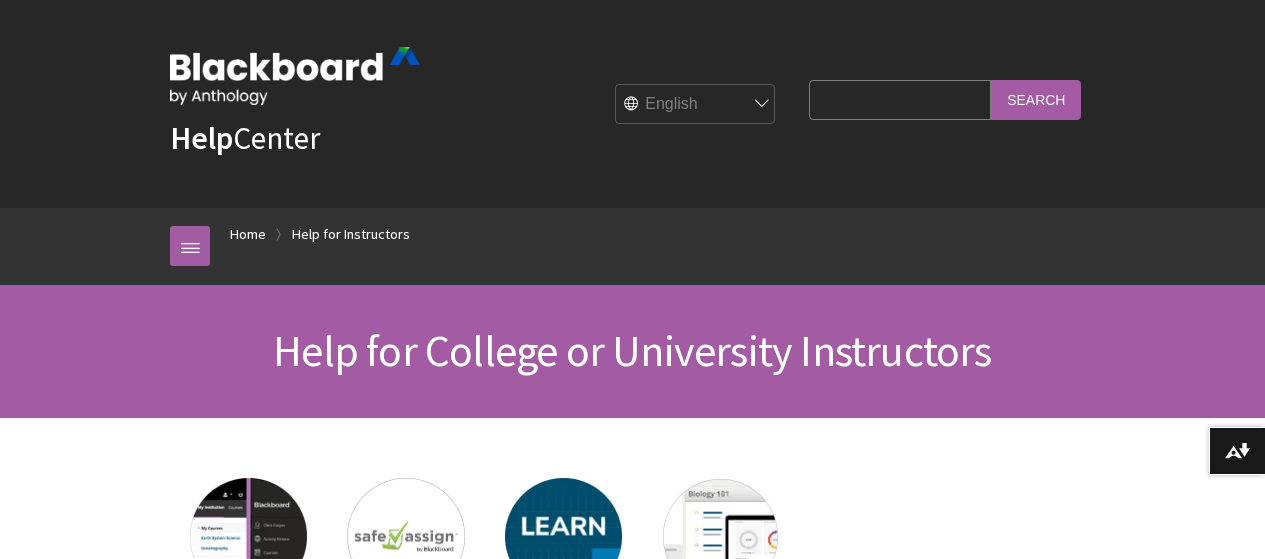 scroll, scrollTop: 0, scrollLeft: 0, axis: both 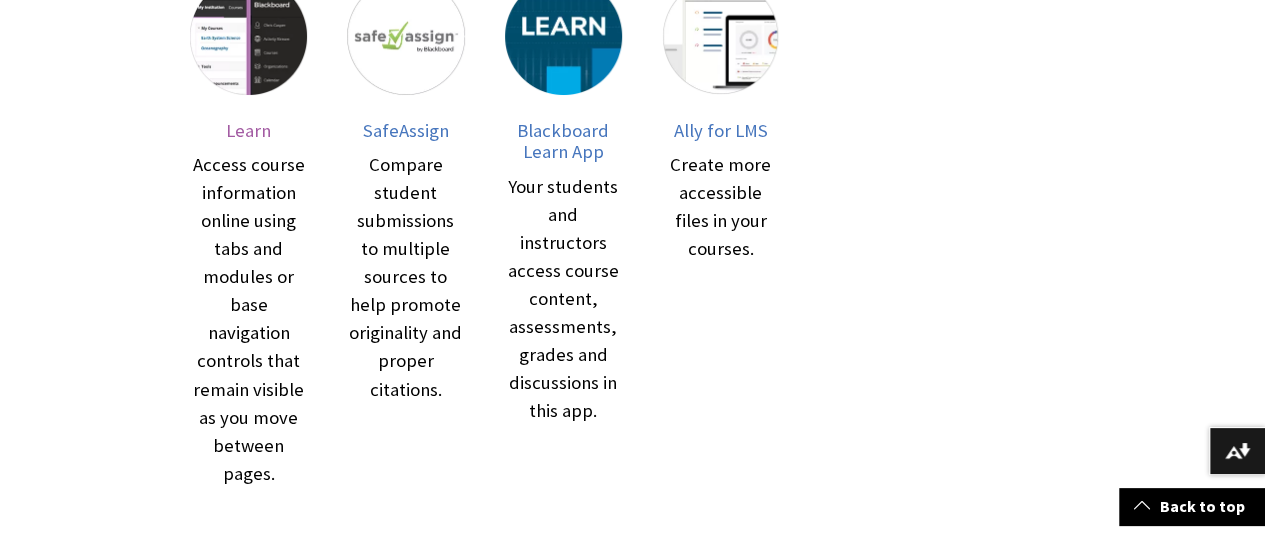 click on "Access course information online using tabs and modules or base navigation controls that remain visible as you move between pages." at bounding box center (248, 319) 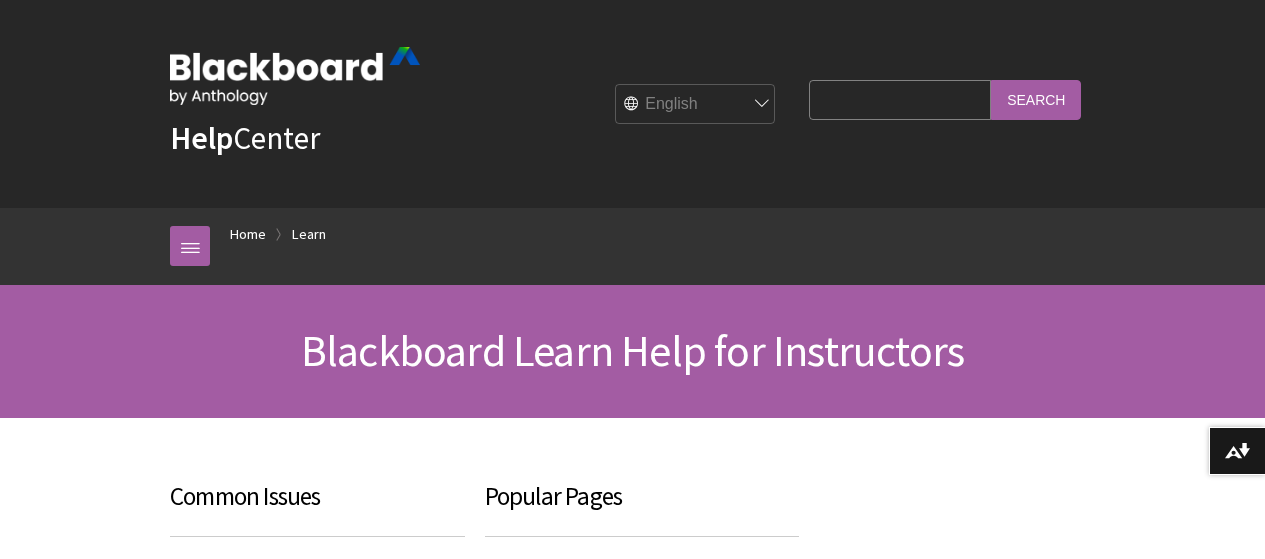 scroll, scrollTop: 0, scrollLeft: 0, axis: both 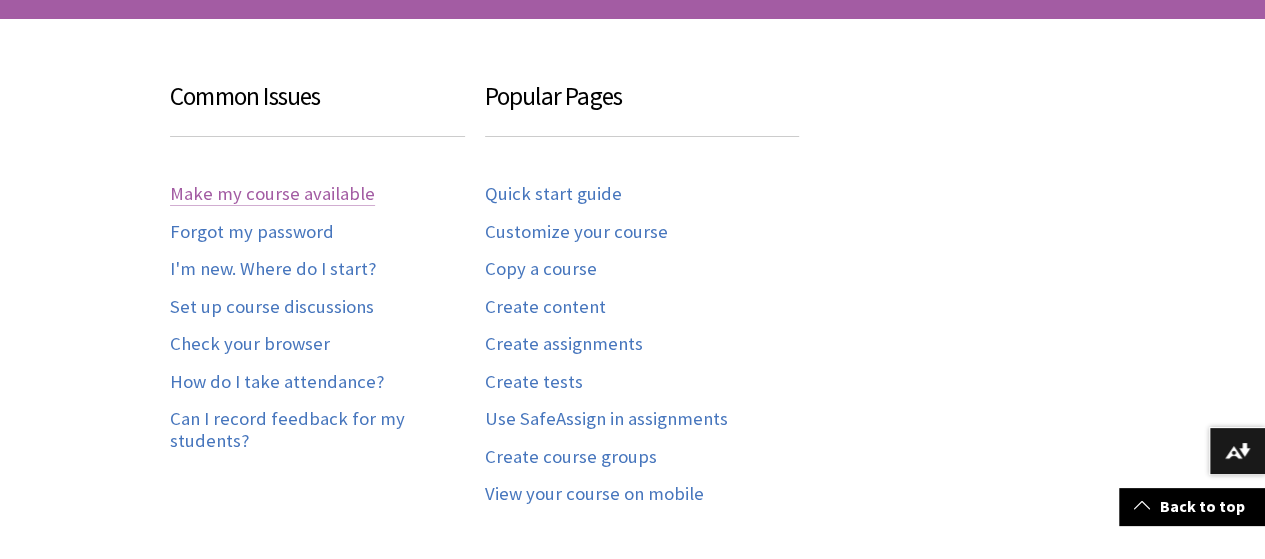 click on "Make my course available" at bounding box center (272, 194) 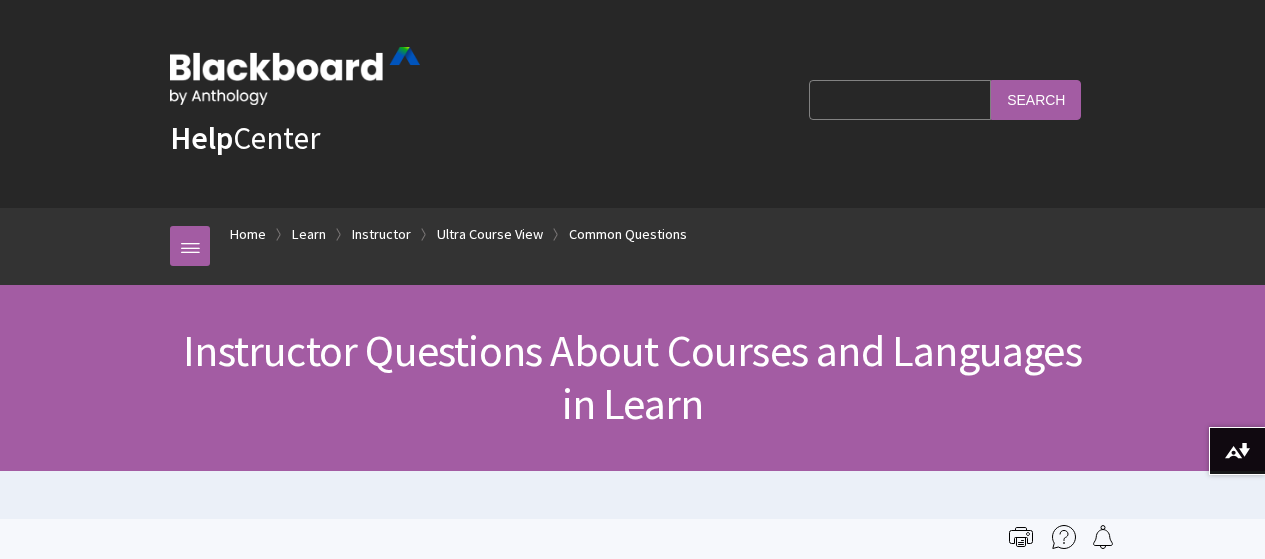 scroll, scrollTop: 0, scrollLeft: 0, axis: both 